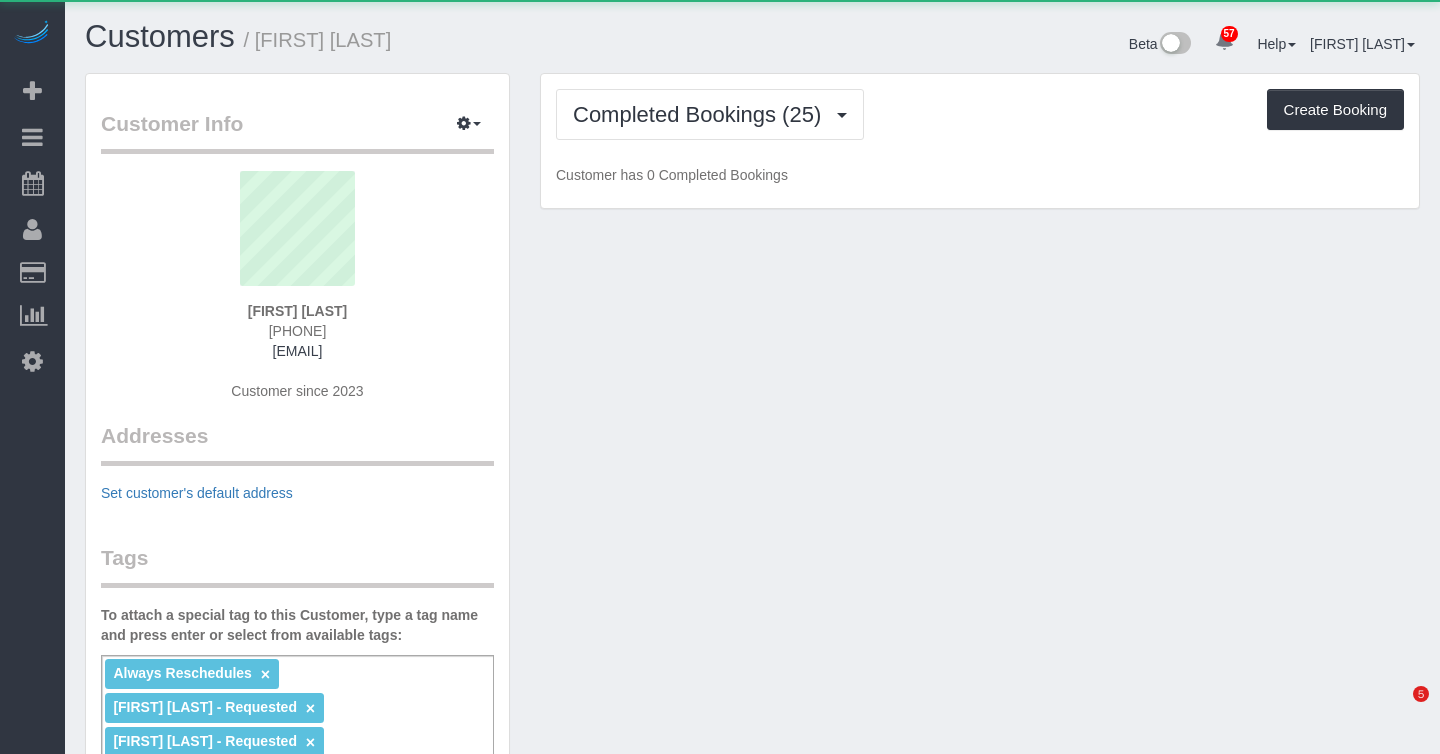 scroll, scrollTop: 0, scrollLeft: 0, axis: both 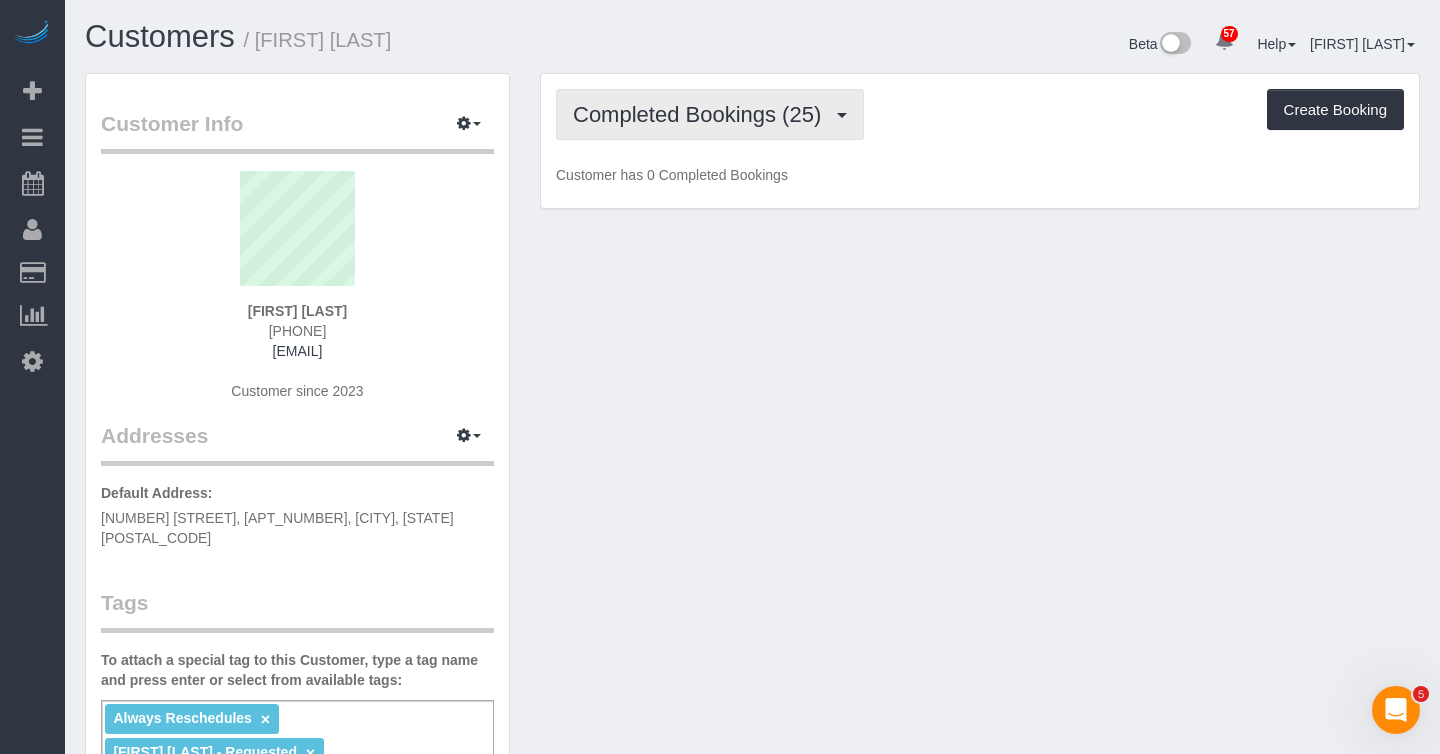 click on "Completed Bookings (25)" at bounding box center [702, 114] 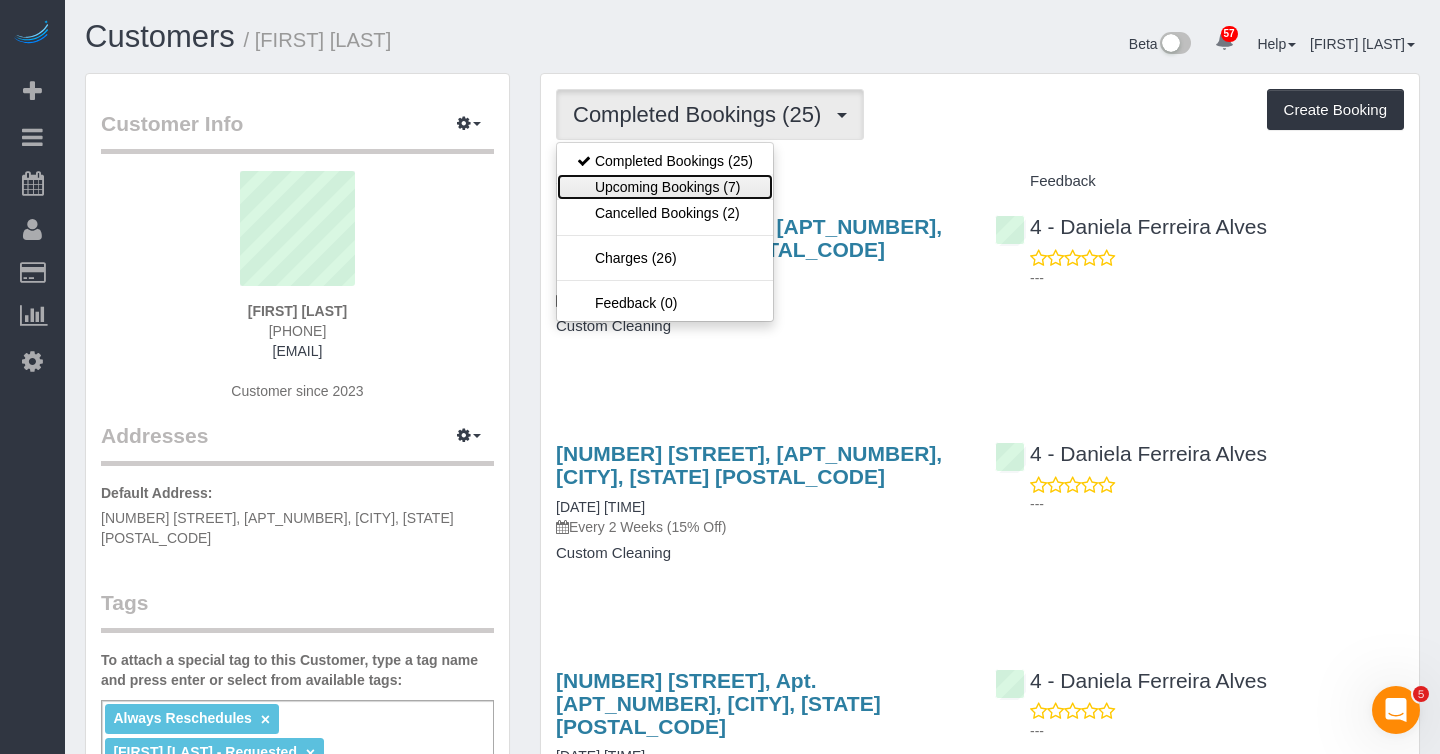 click on "Upcoming Bookings (7)" at bounding box center (665, 187) 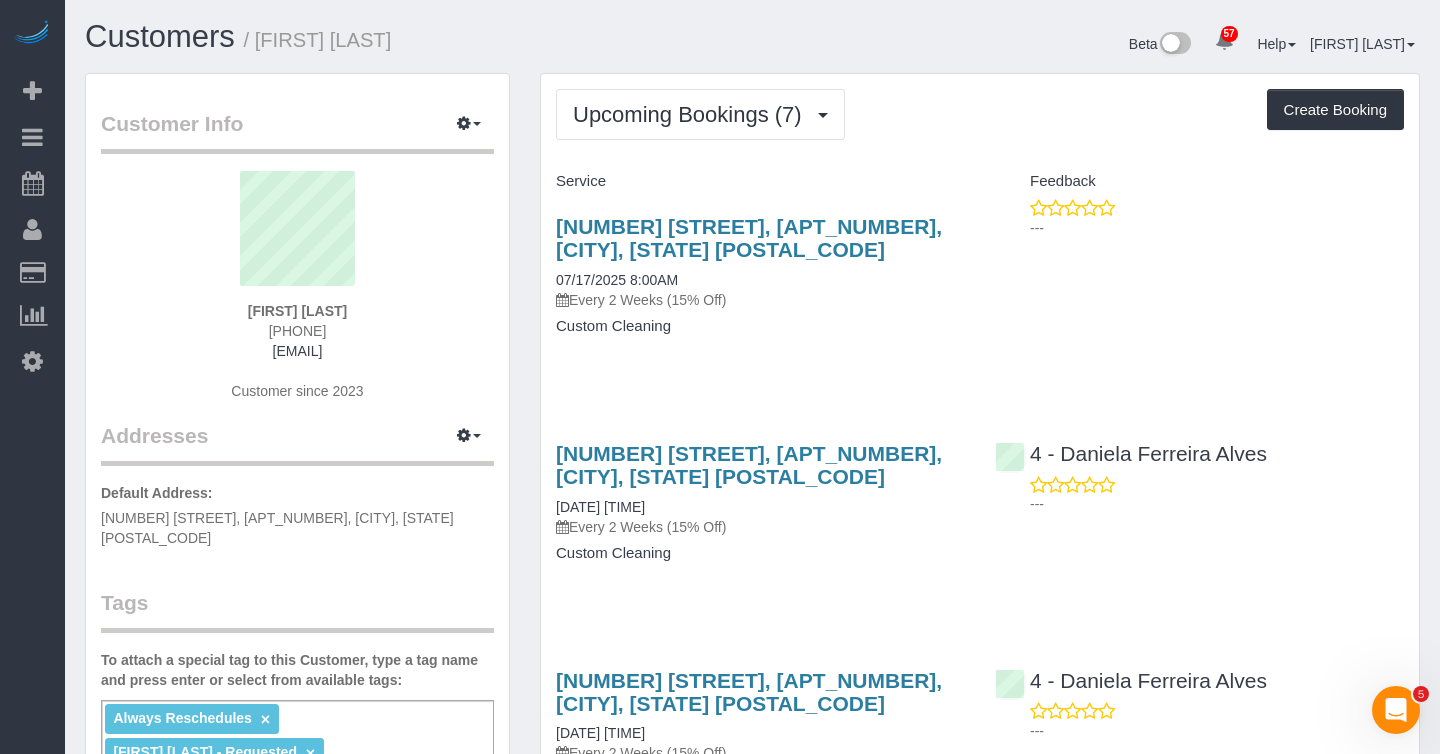 drag, startPoint x: 700, startPoint y: 283, endPoint x: 549, endPoint y: 284, distance: 151.00331 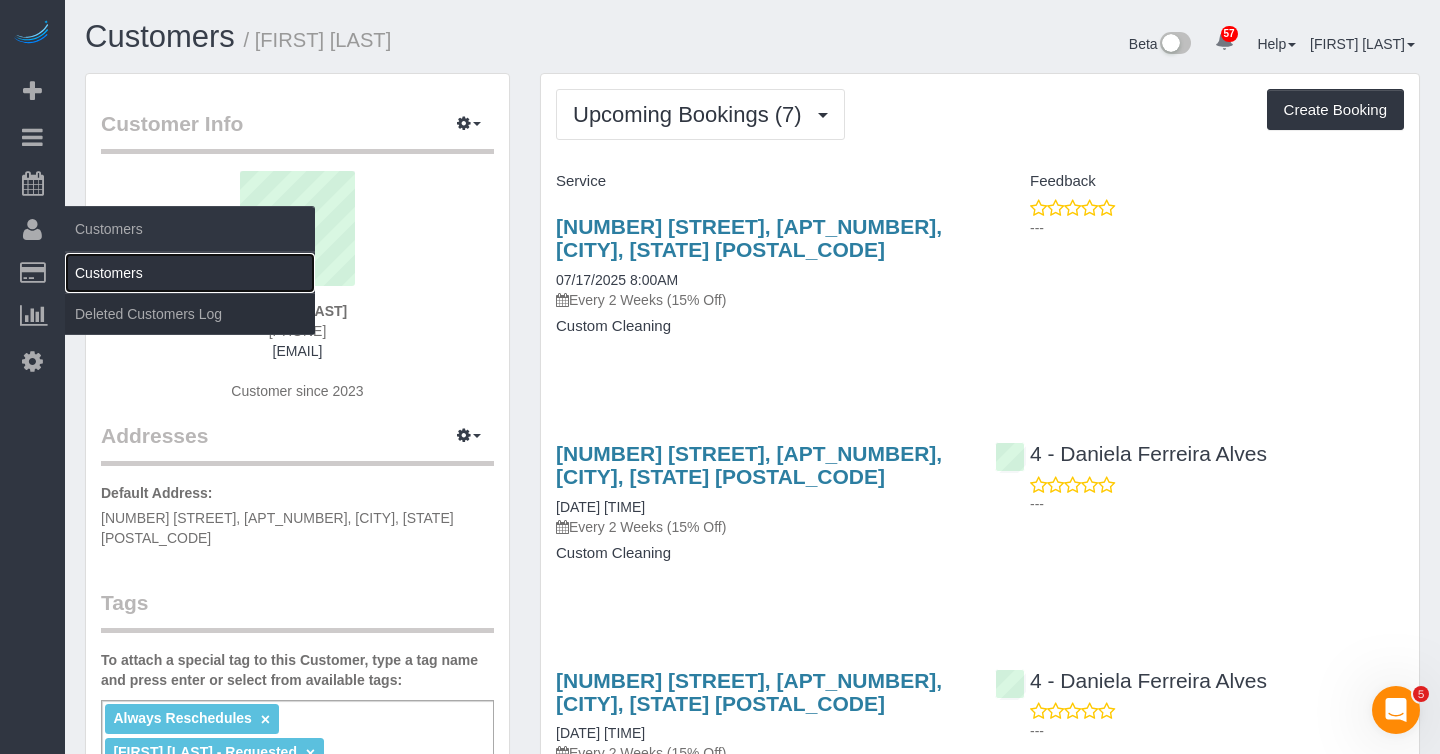 click on "Customers" at bounding box center [190, 273] 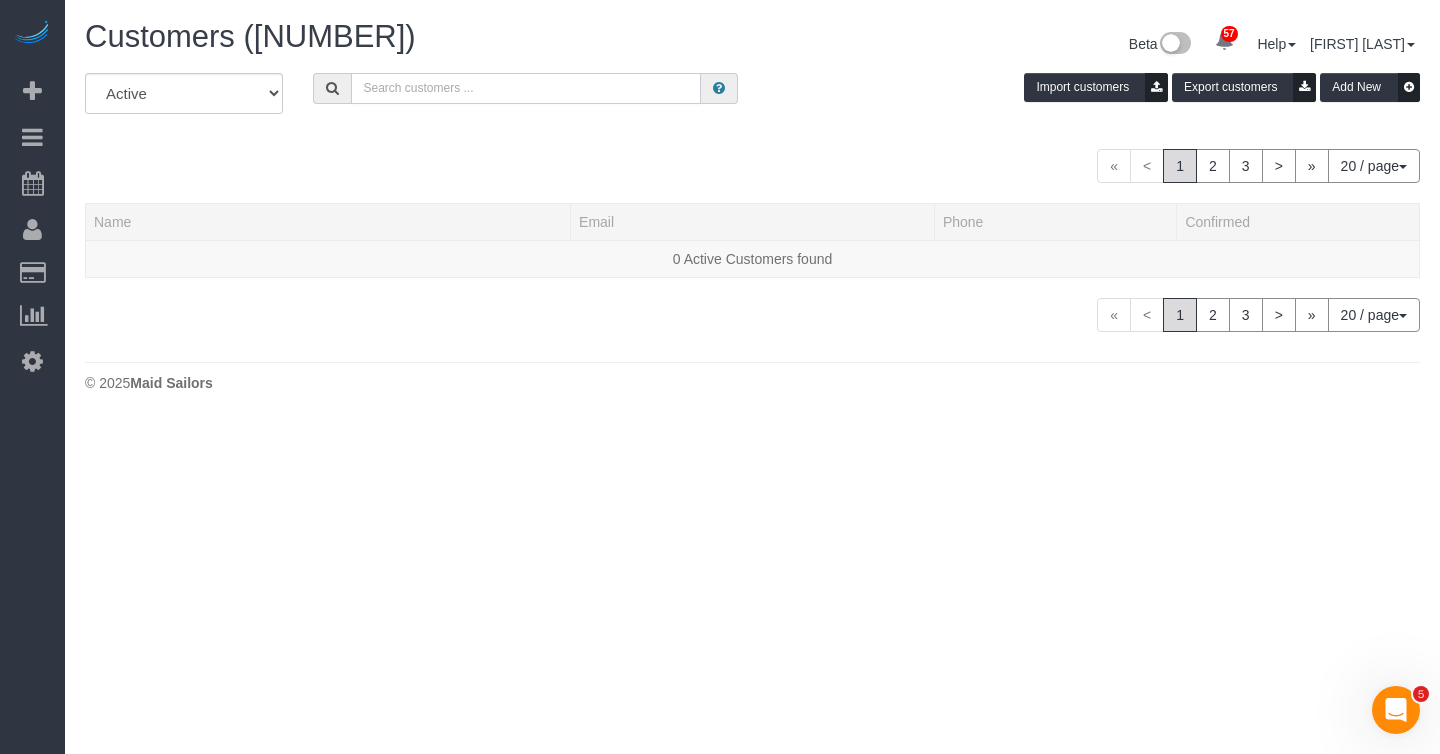 click at bounding box center [526, 88] 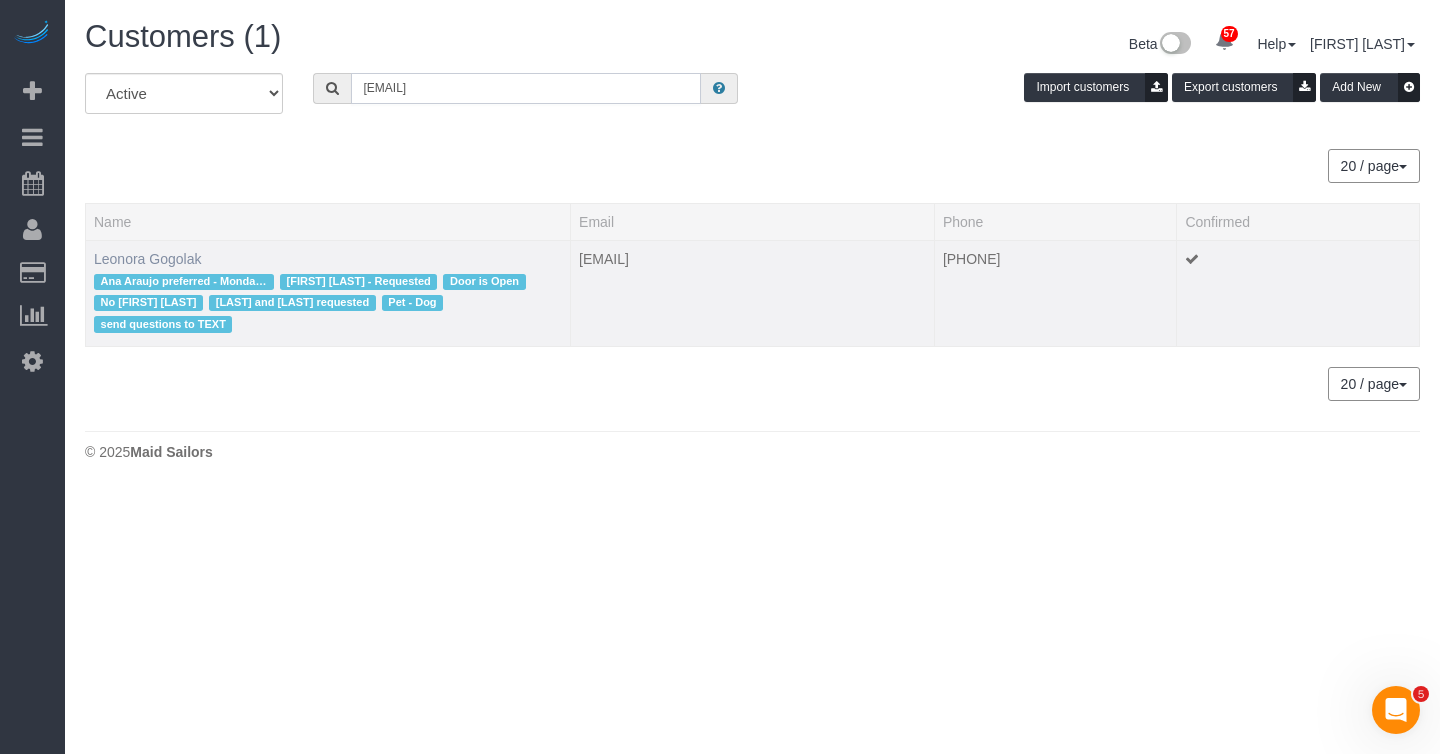 type on "gogolakl@gmail.com" 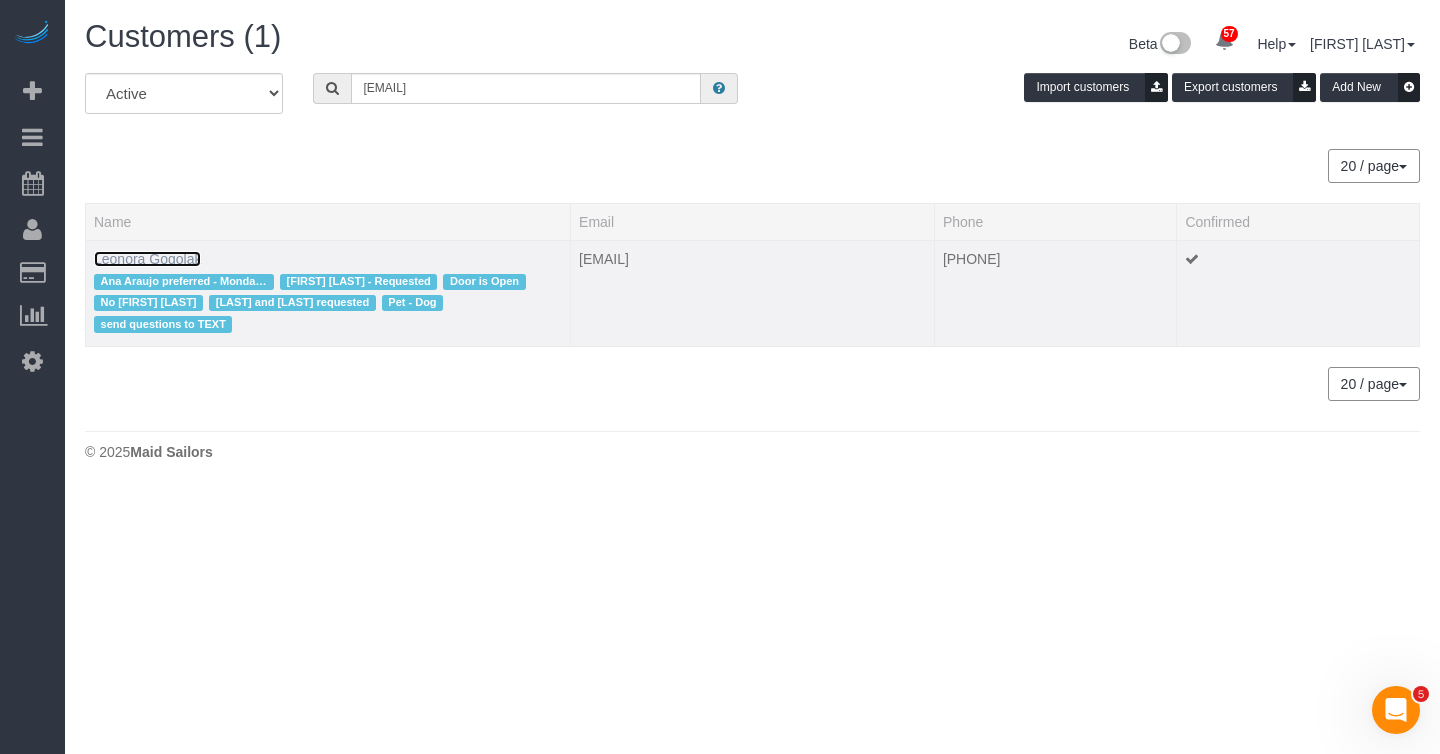 click on "Leonora Gogolak" at bounding box center [147, 259] 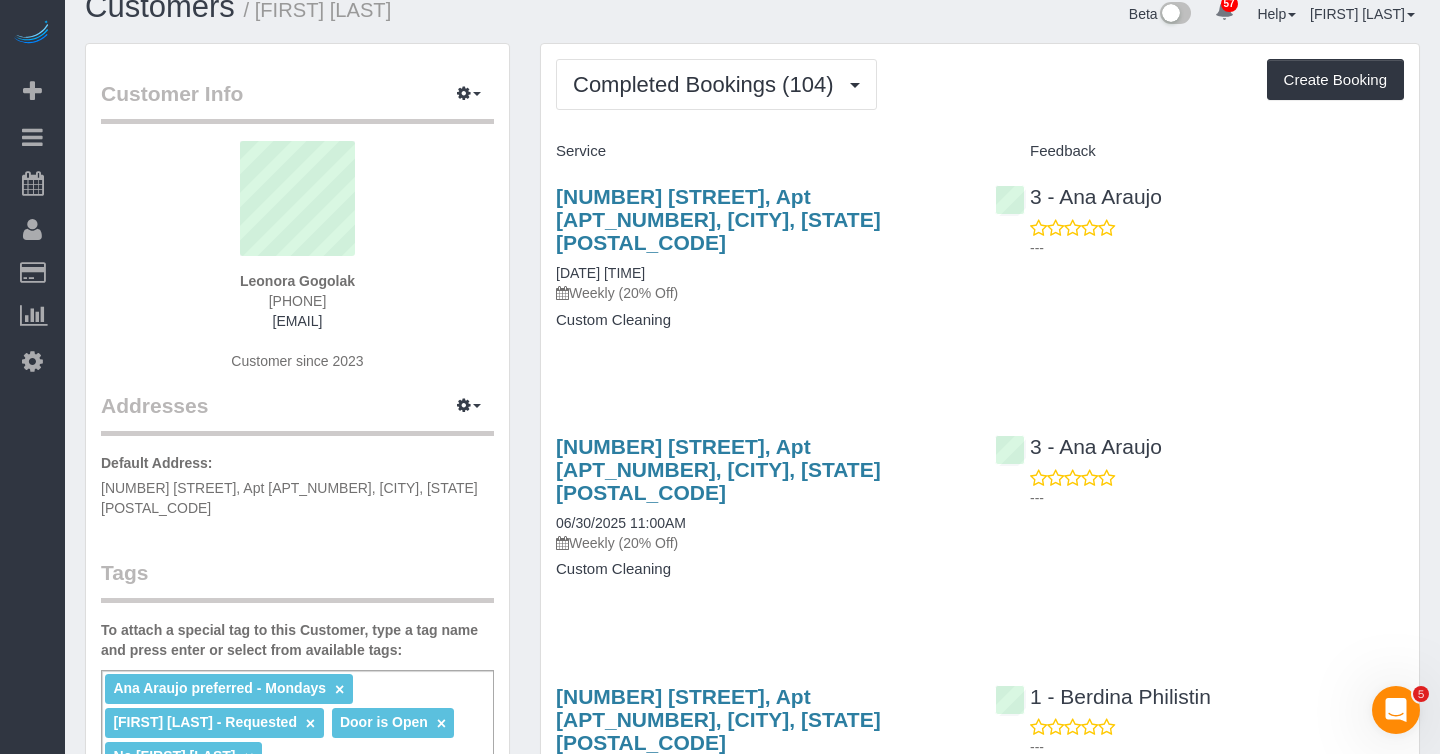 scroll, scrollTop: 0, scrollLeft: 0, axis: both 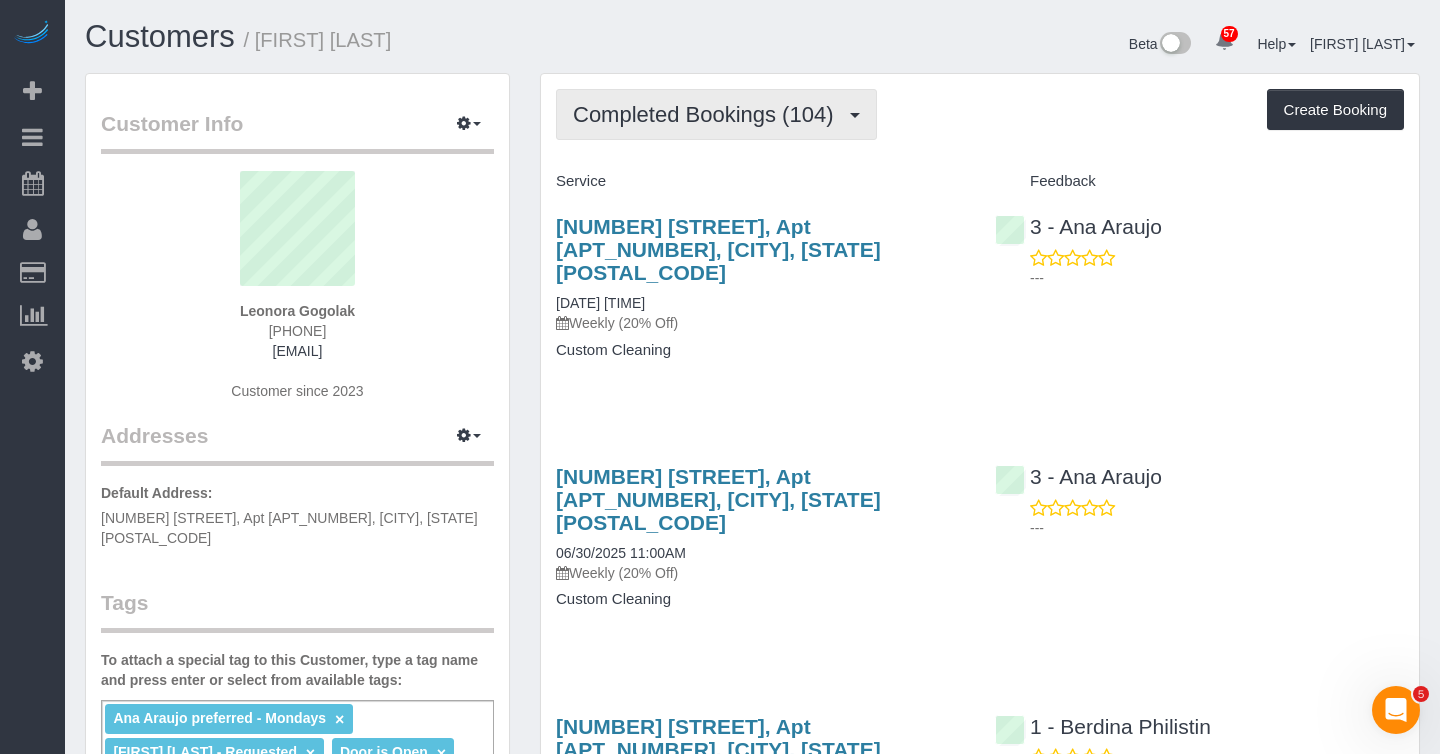 click on "Completed Bookings (104)" at bounding box center (708, 114) 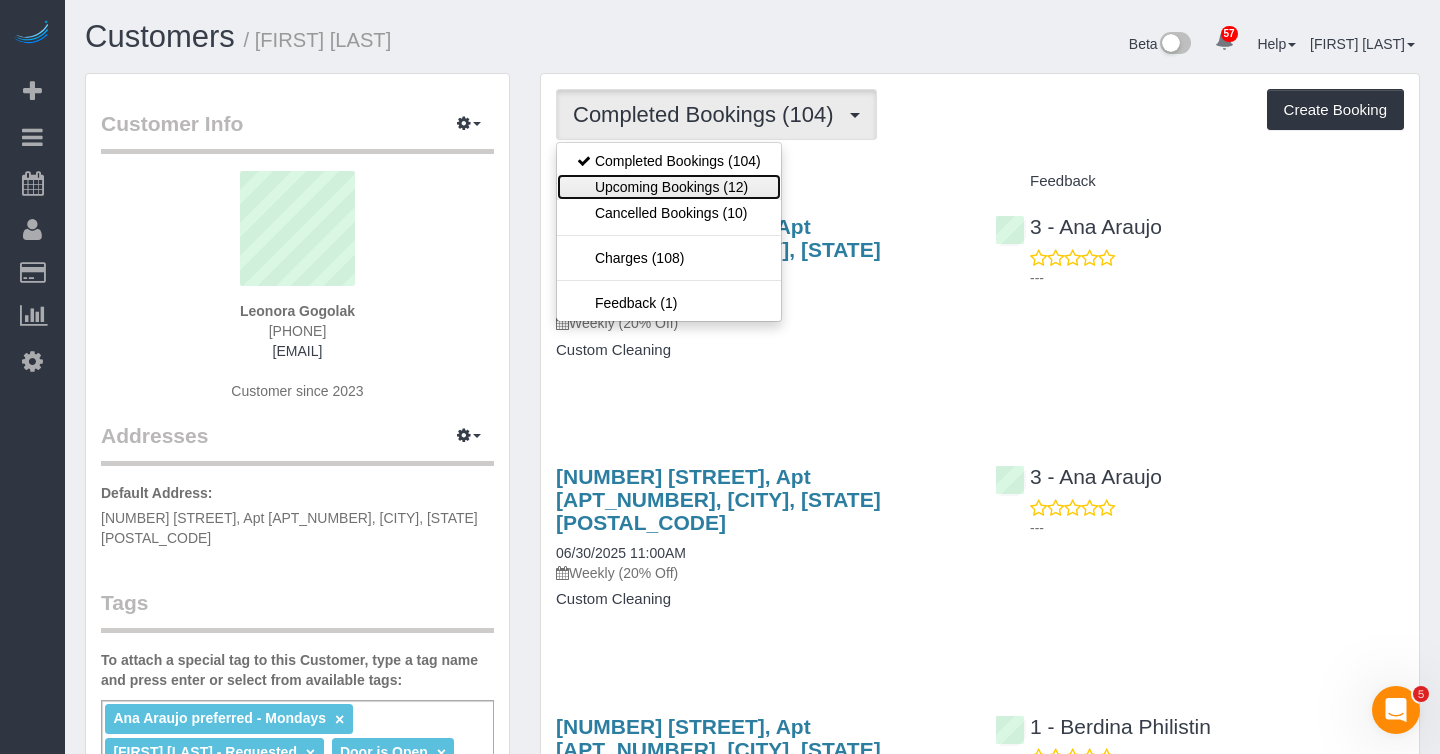 click on "Upcoming Bookings (12)" at bounding box center (669, 187) 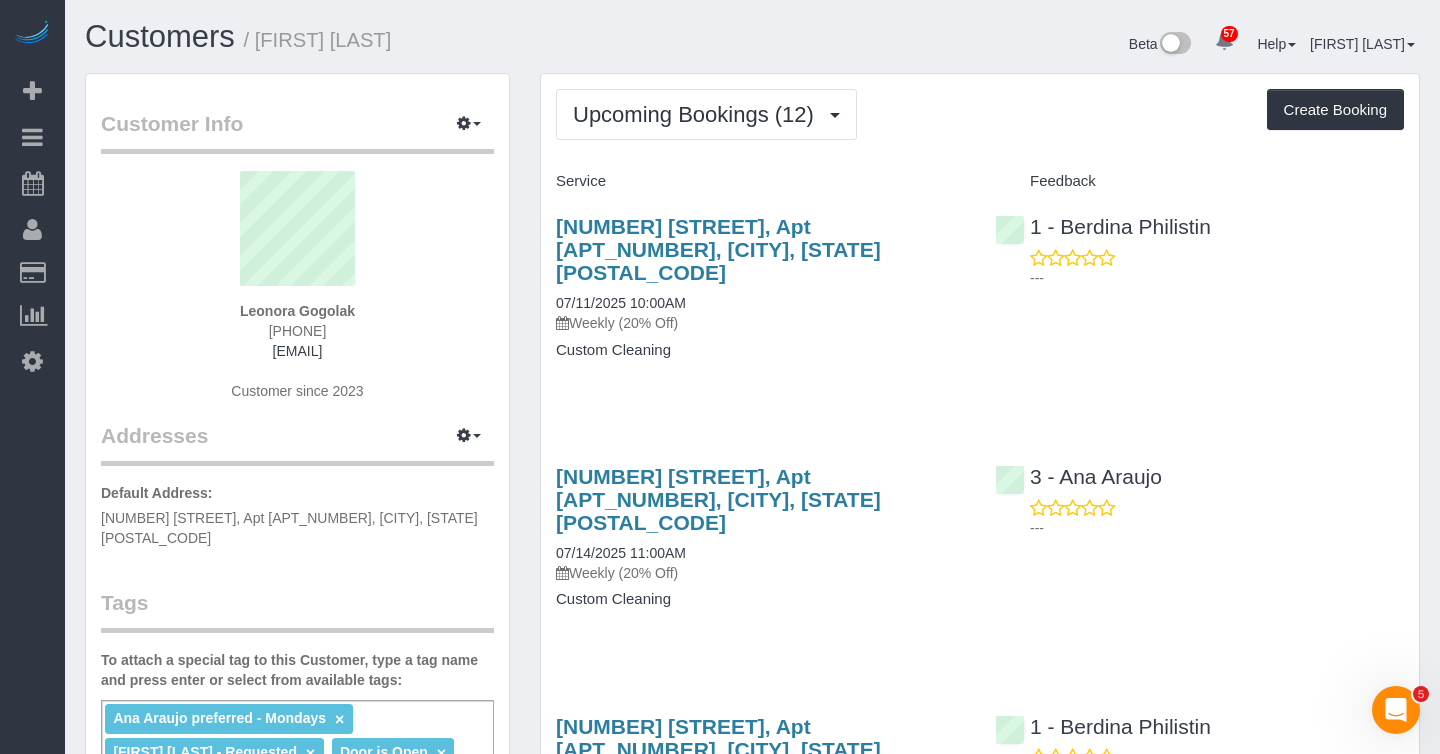 drag, startPoint x: 723, startPoint y: 501, endPoint x: 550, endPoint y: 508, distance: 173.14156 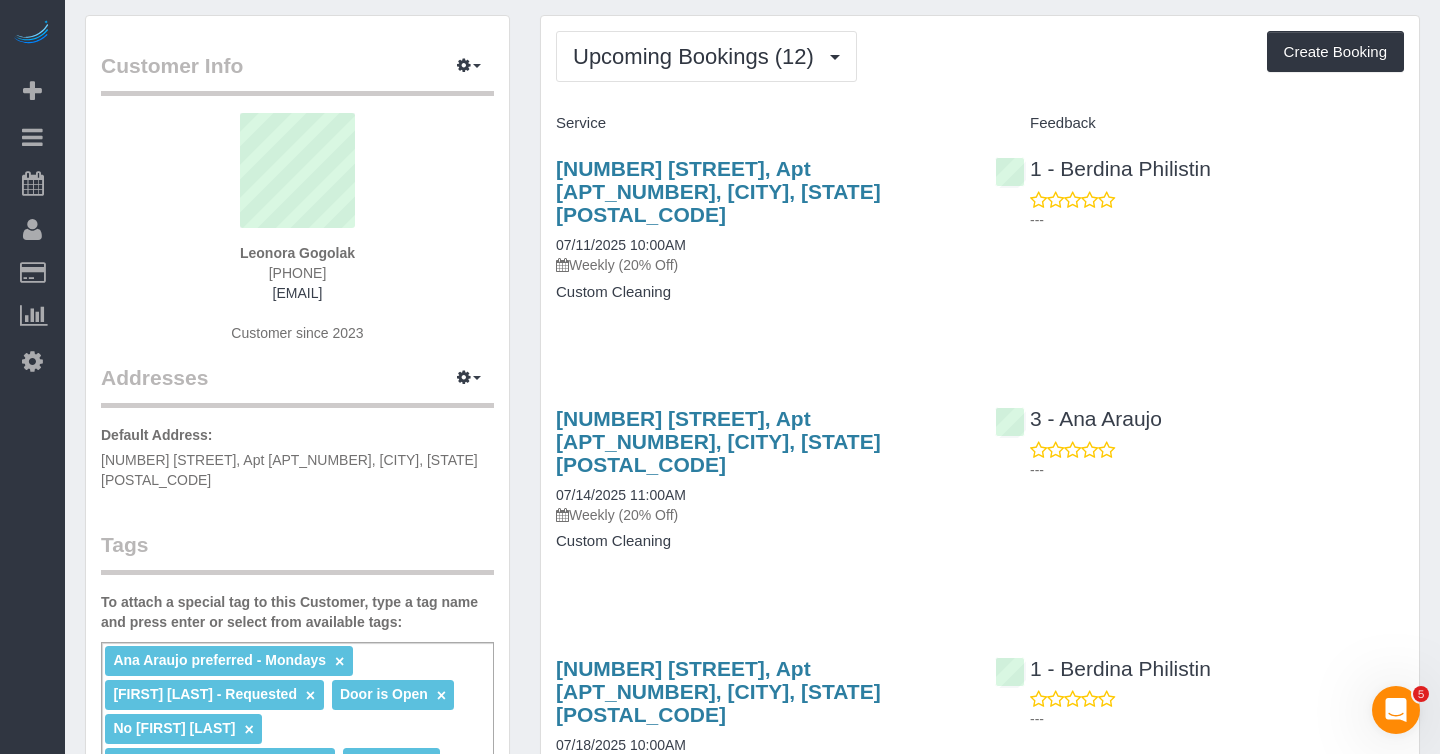 scroll, scrollTop: 0, scrollLeft: 0, axis: both 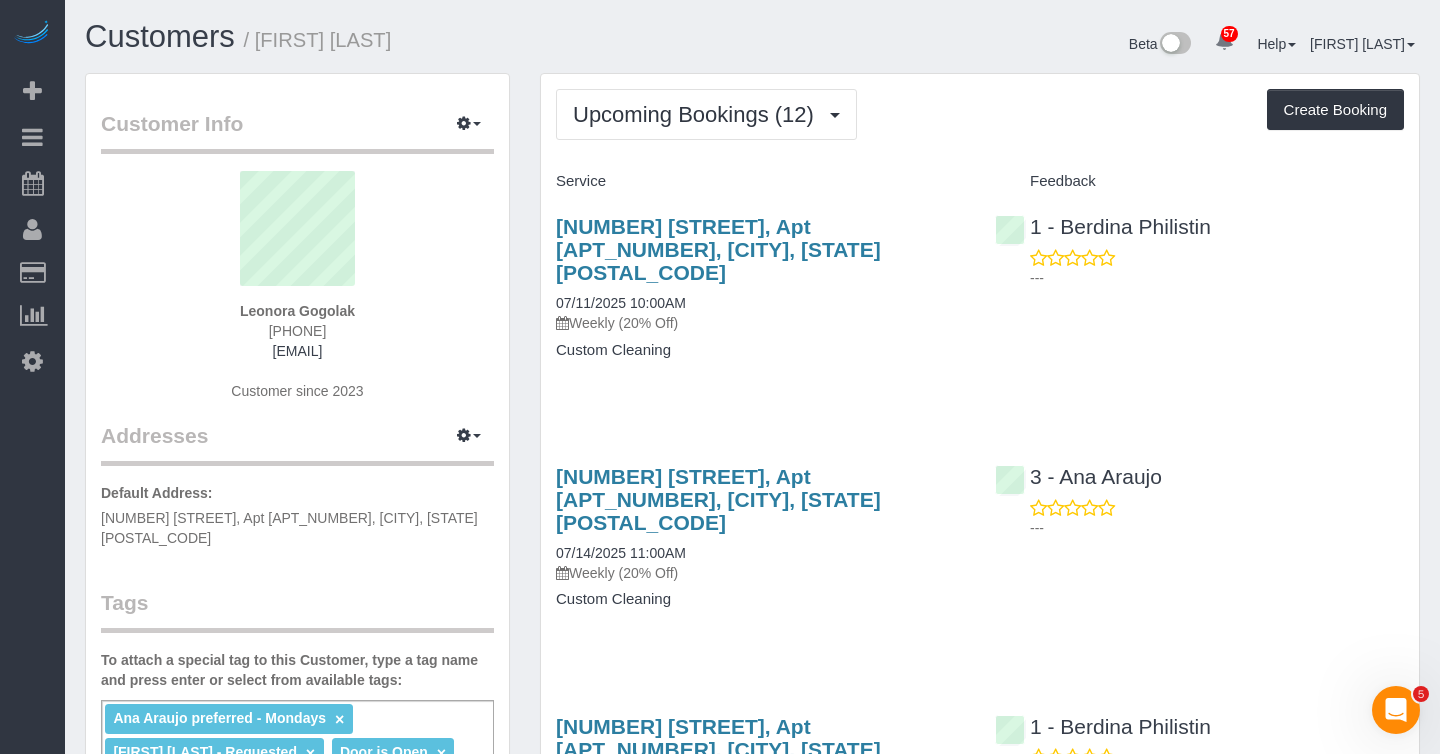 drag, startPoint x: 696, startPoint y: 275, endPoint x: 553, endPoint y: 276, distance: 143.0035 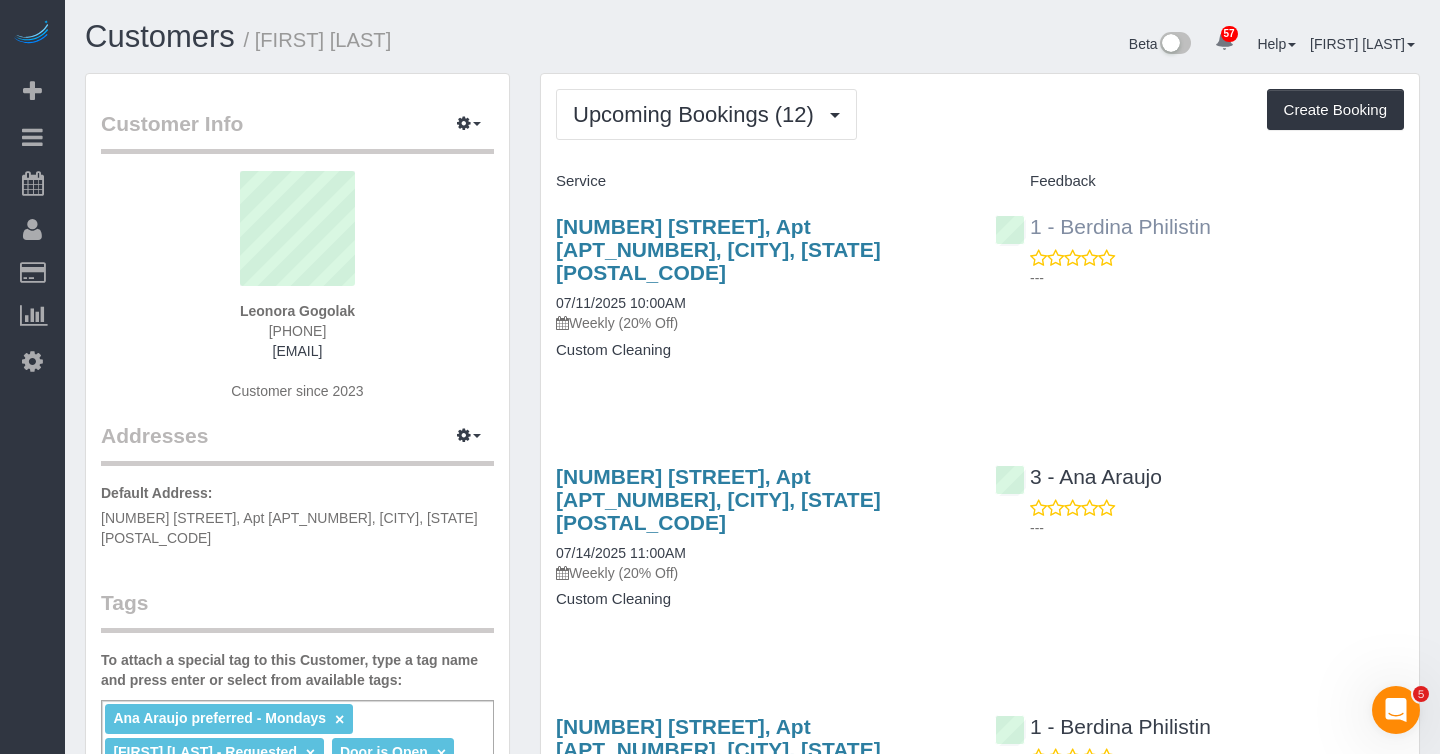 drag, startPoint x: 1240, startPoint y: 225, endPoint x: 1066, endPoint y: 224, distance: 174.00287 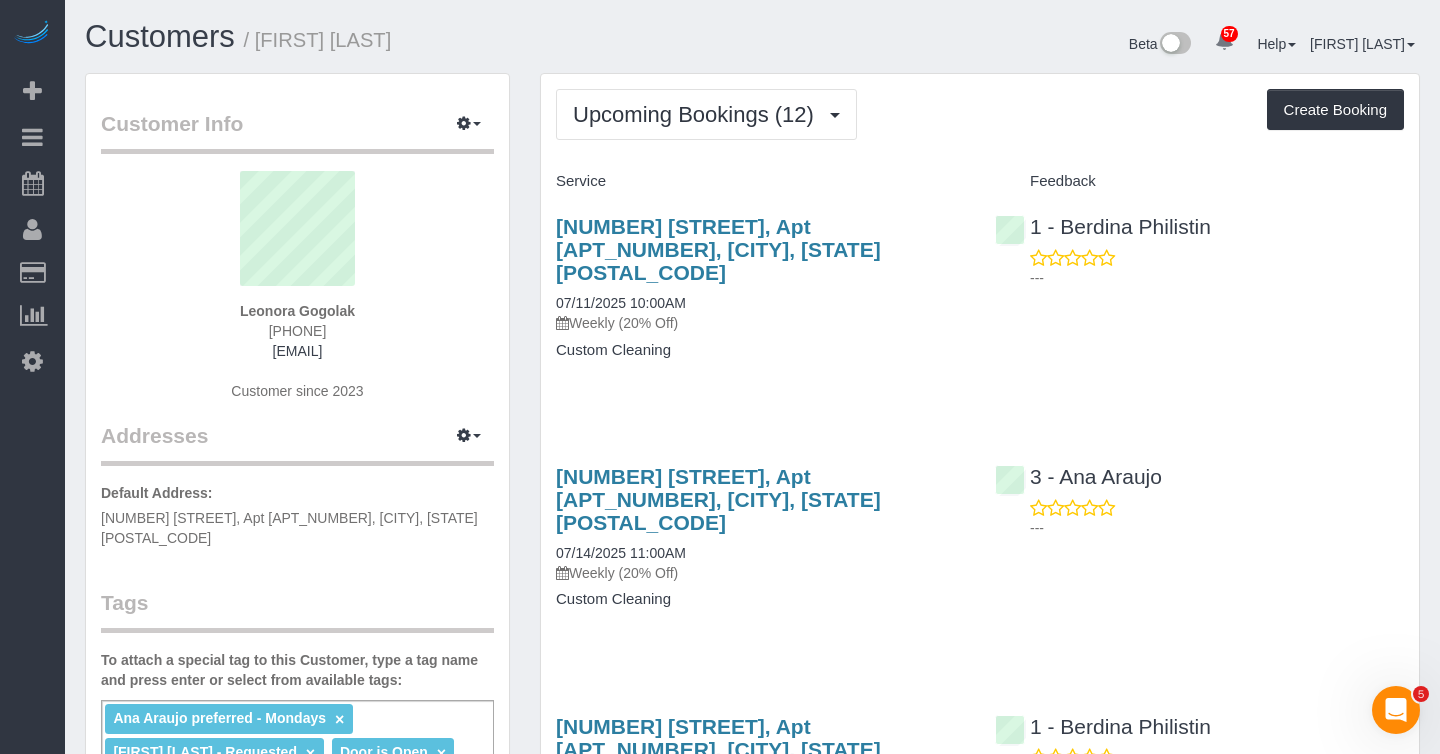 click on "Service" at bounding box center [760, 182] 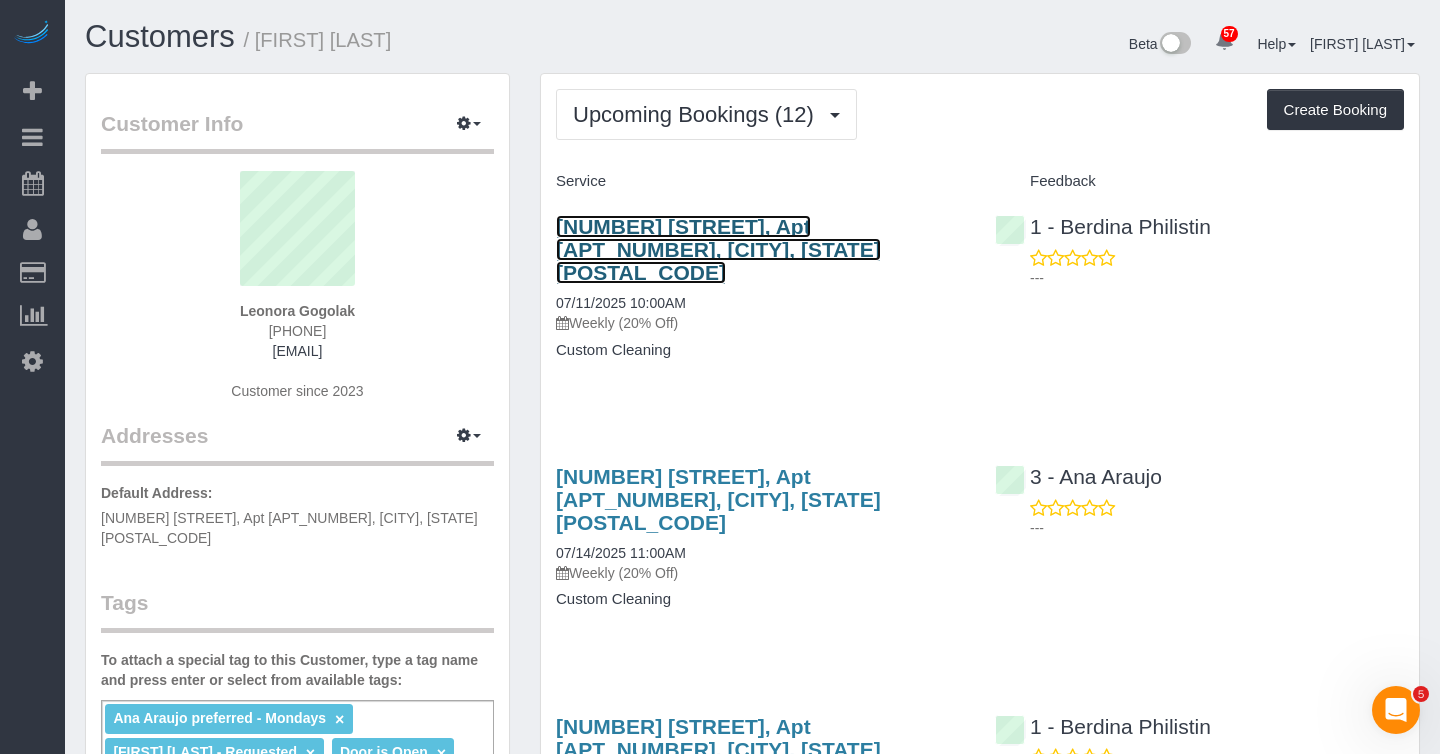 click on "336 Central Park West, Apt 5e, New York, NY 10025" at bounding box center [718, 249] 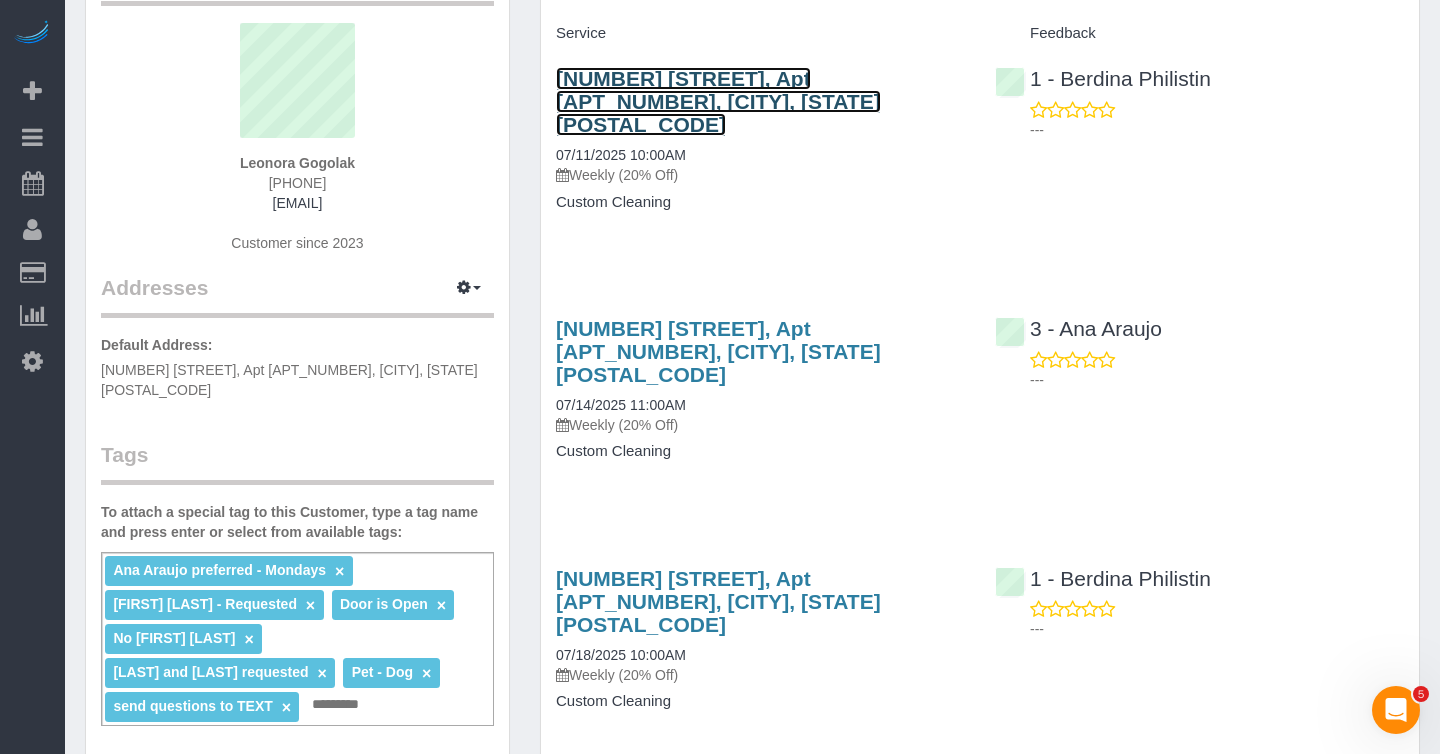 scroll, scrollTop: 165, scrollLeft: 0, axis: vertical 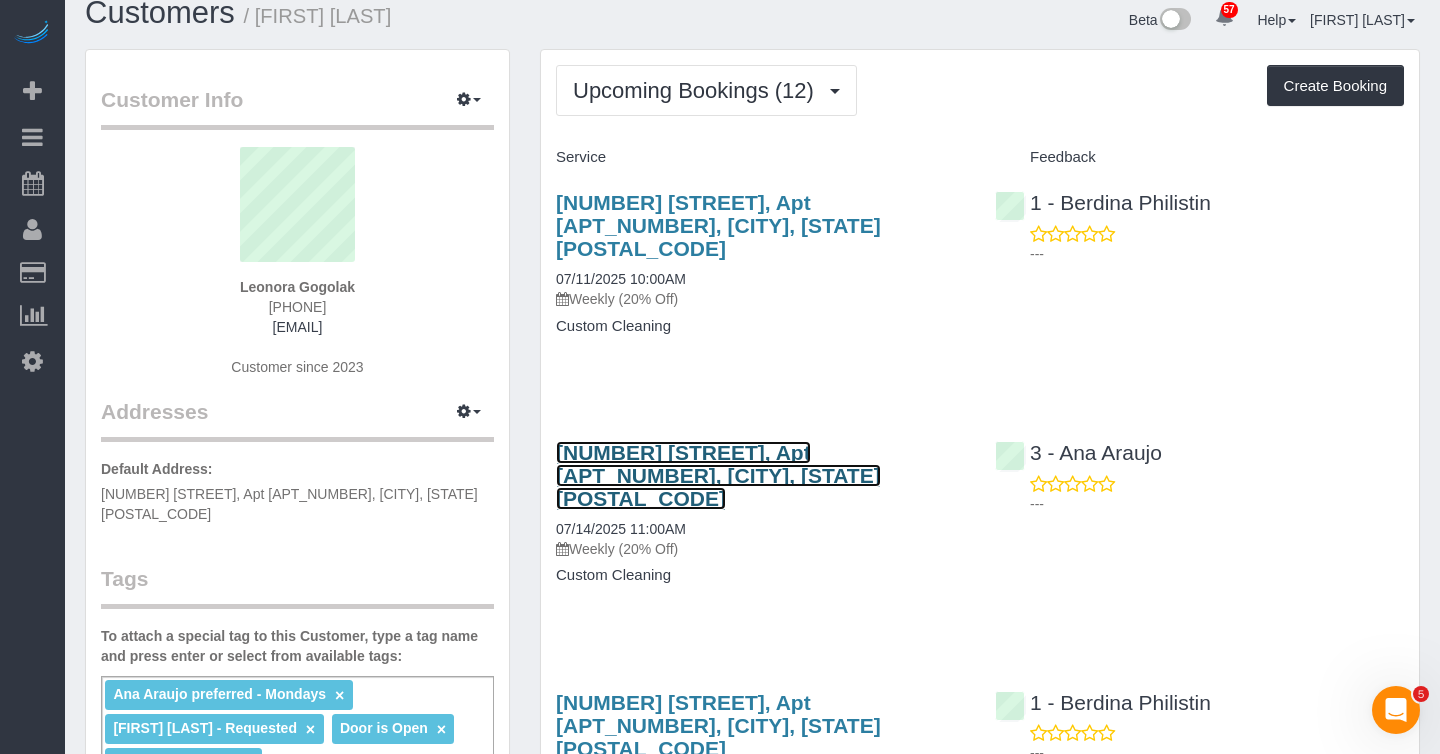 click on "336 Central Park West, Apt 5e, New York, NY 10025" at bounding box center (718, 475) 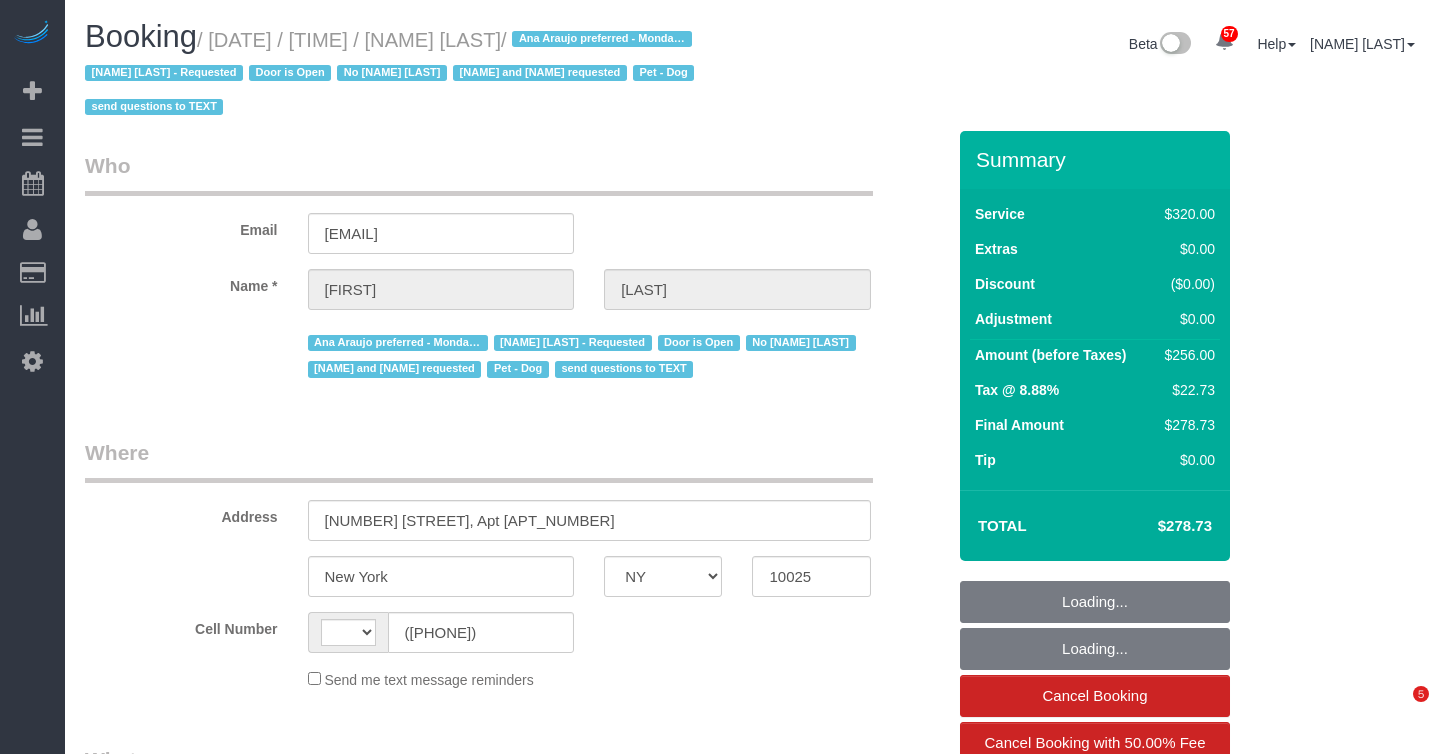 select on "NY" 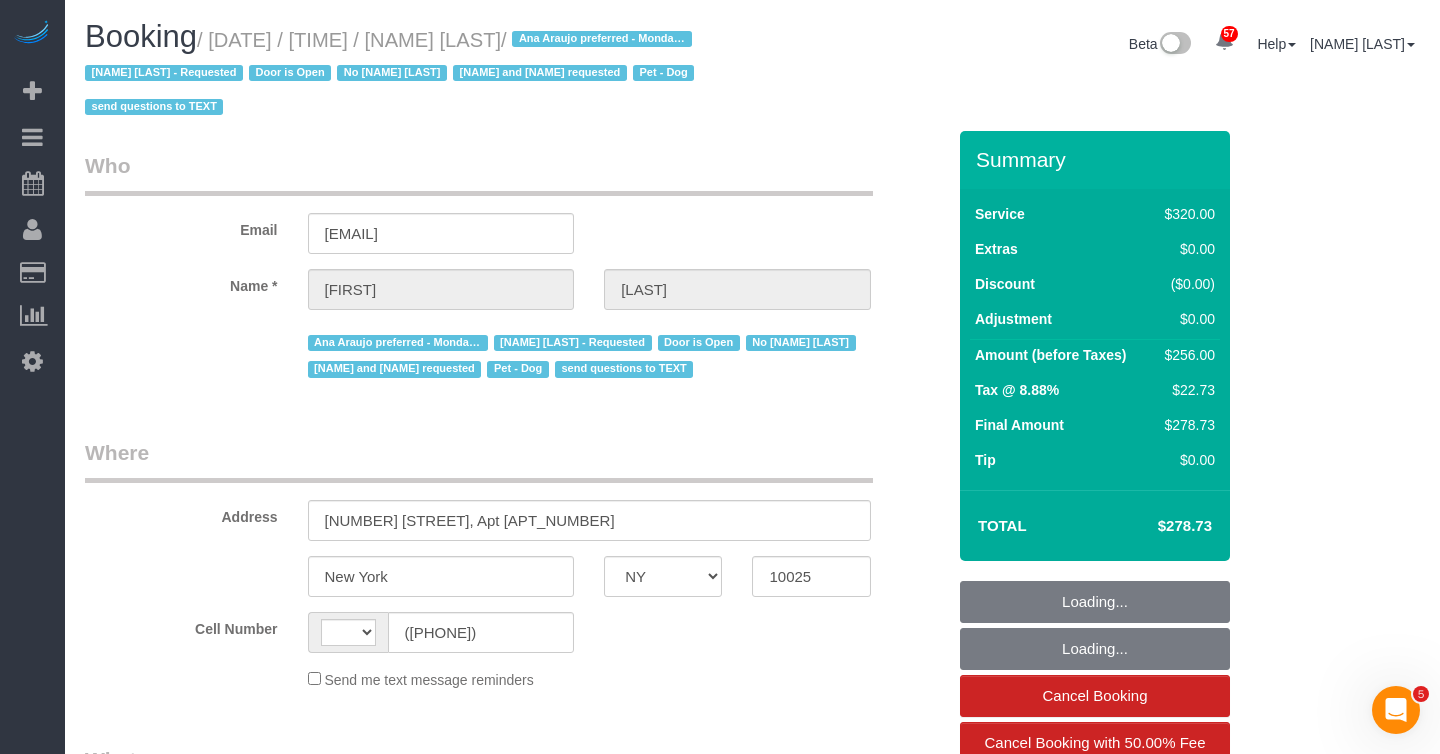 scroll, scrollTop: 0, scrollLeft: 0, axis: both 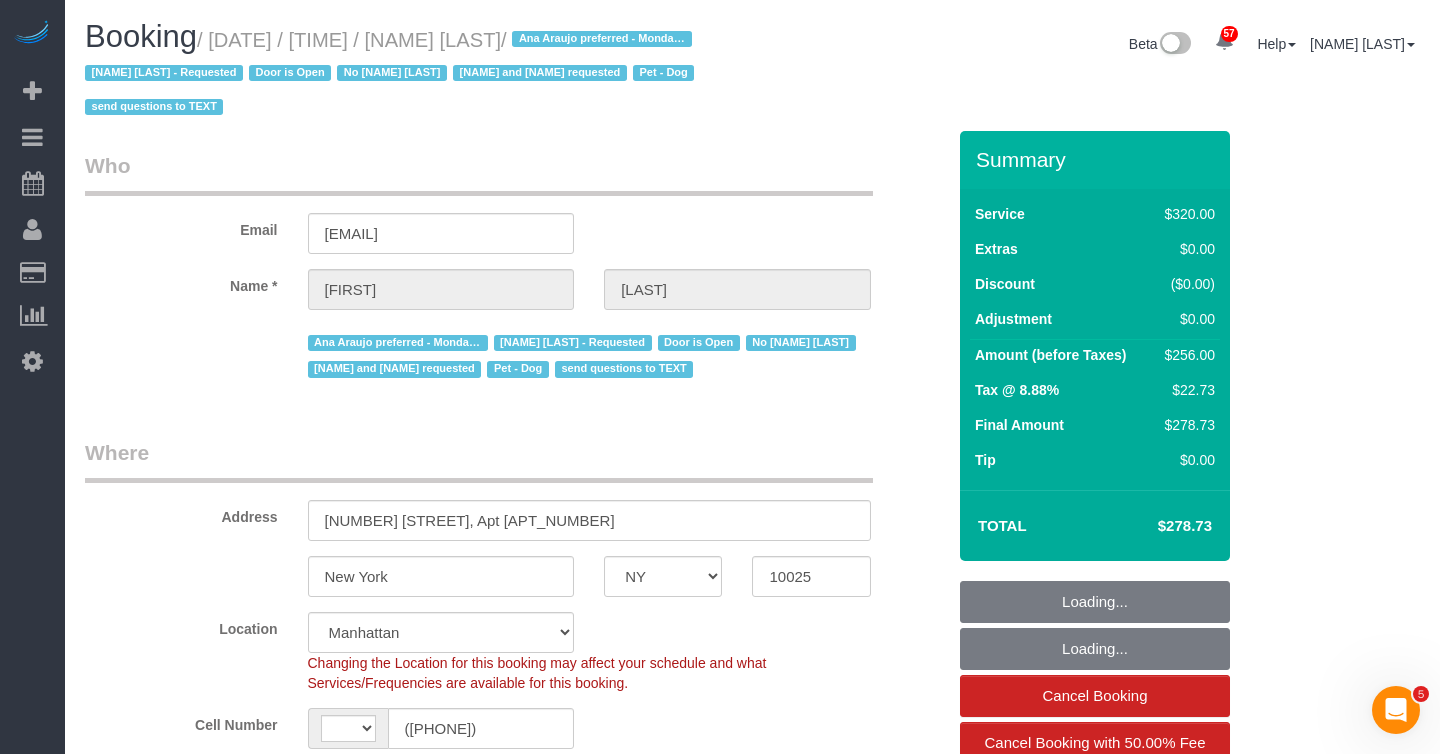 select on "object:849" 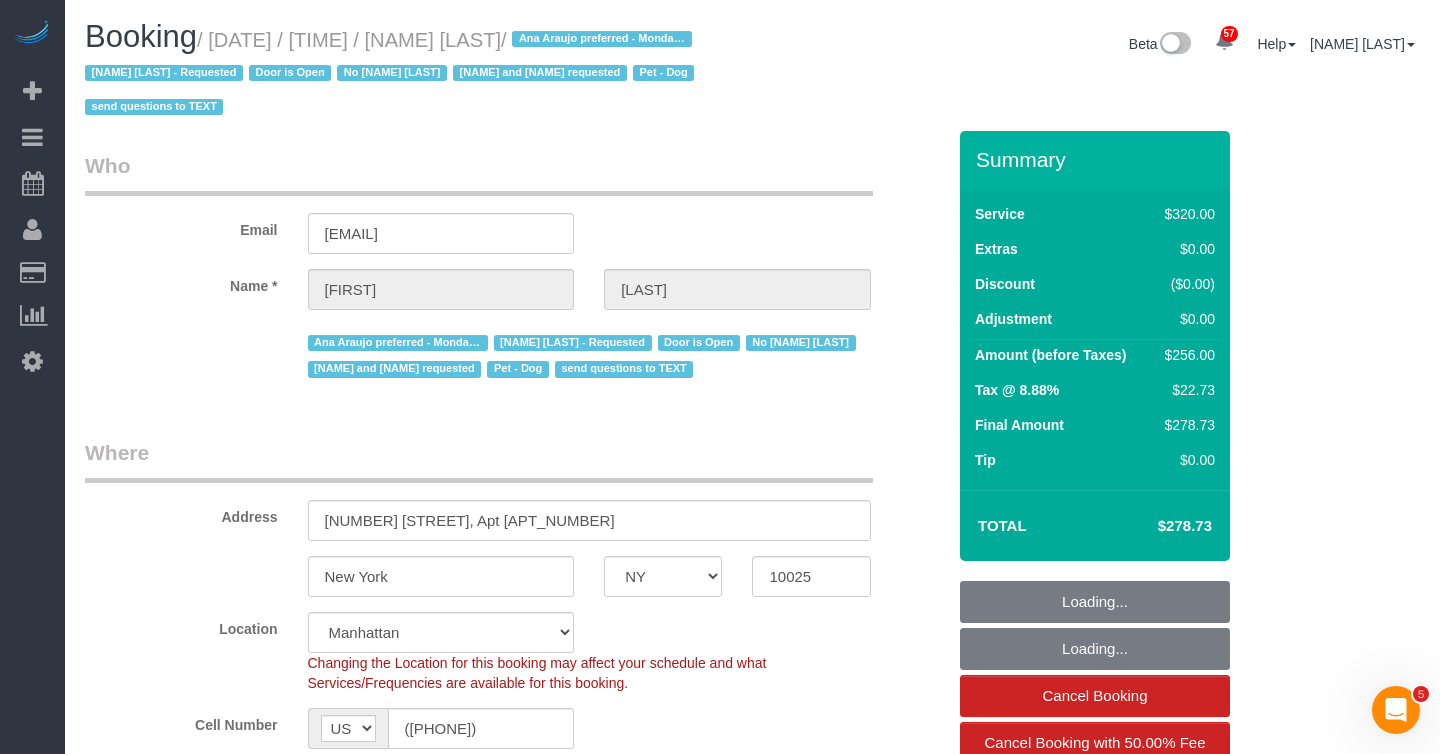 select on "string:stripe-pm_1P0RUk4VGloSiKo71VMZMWZt" 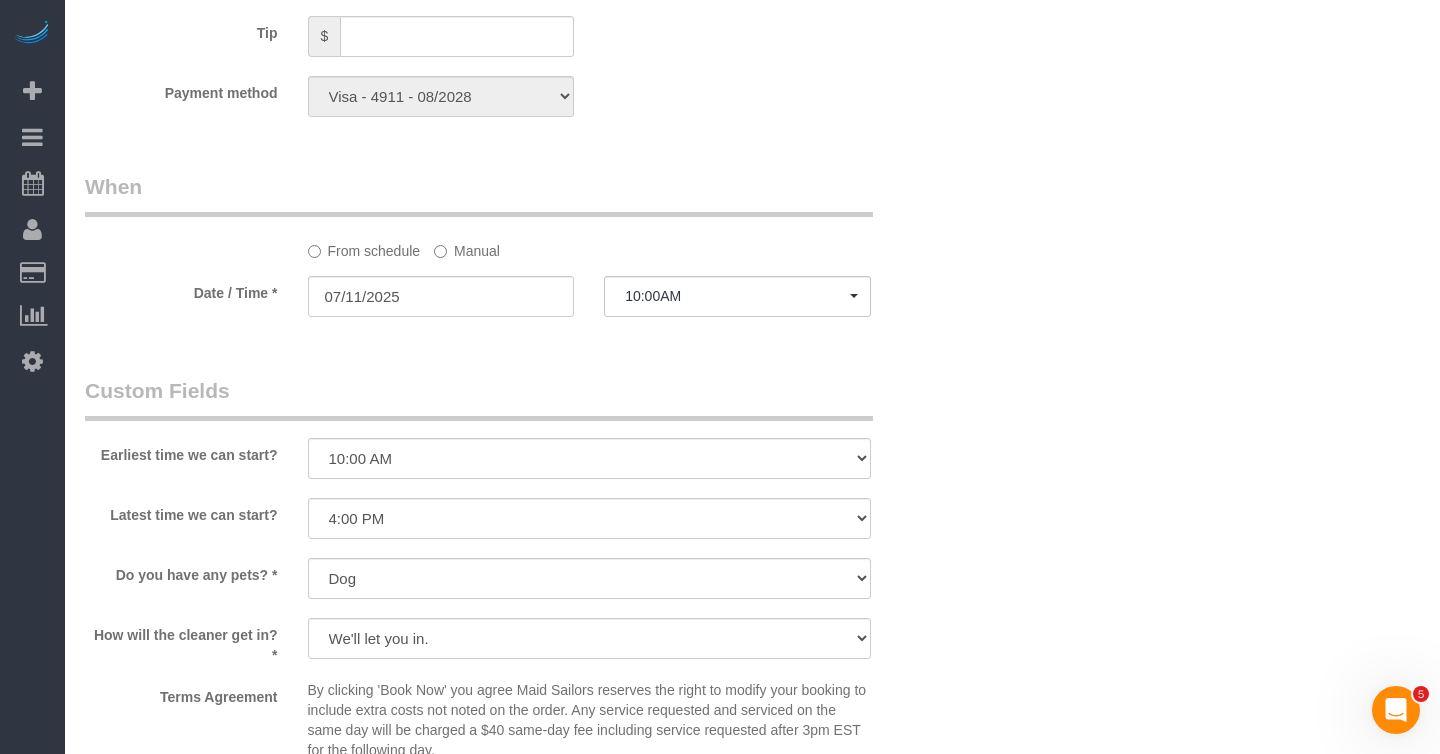 scroll, scrollTop: 1505, scrollLeft: 0, axis: vertical 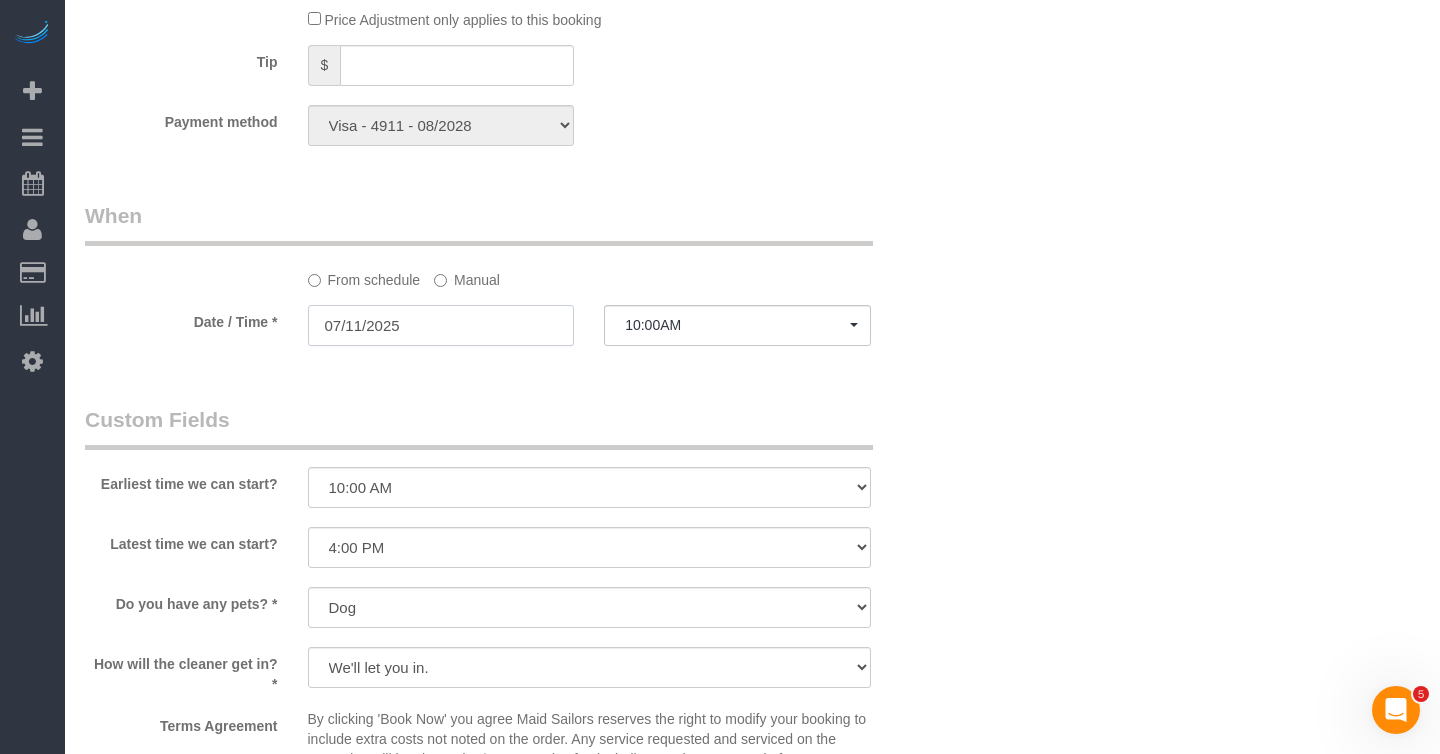 click on "07/11/2025" at bounding box center (441, 325) 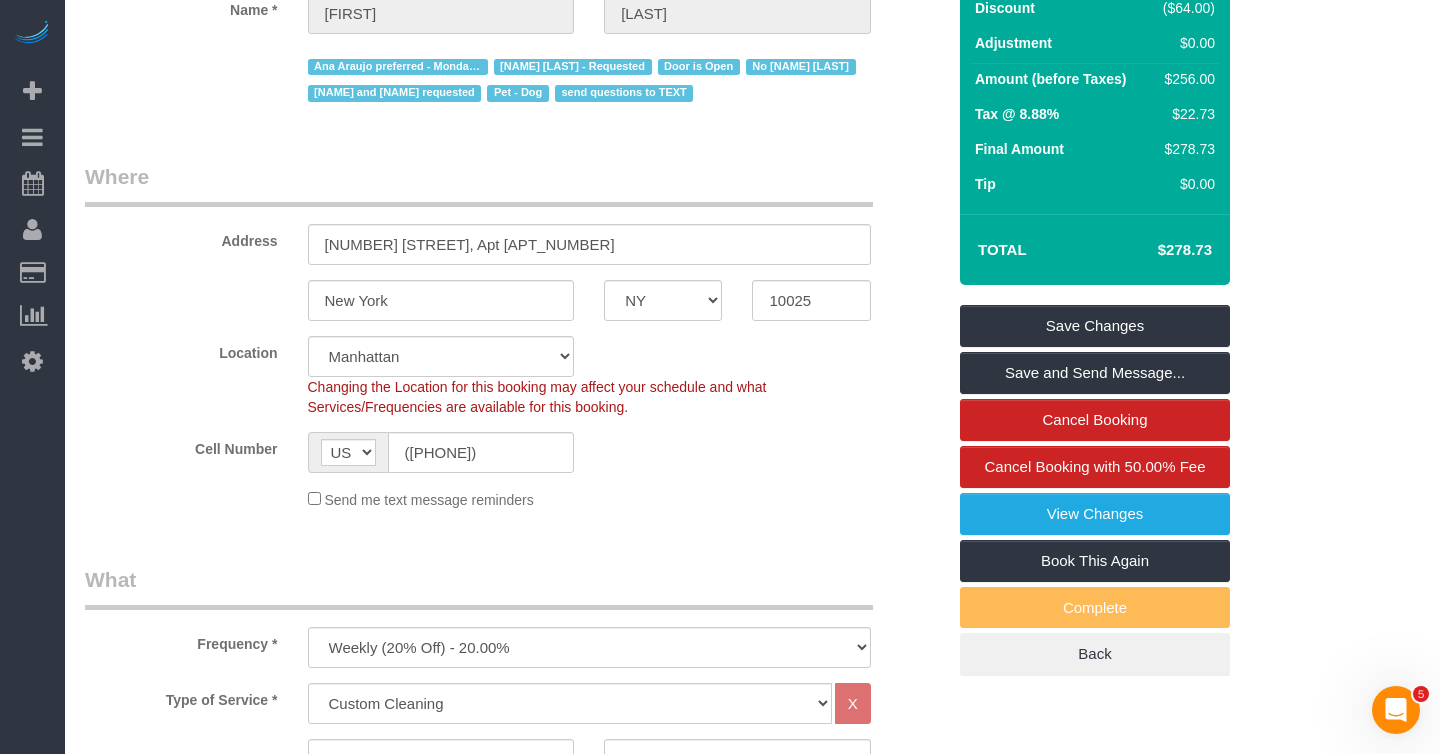 scroll, scrollTop: 331, scrollLeft: 0, axis: vertical 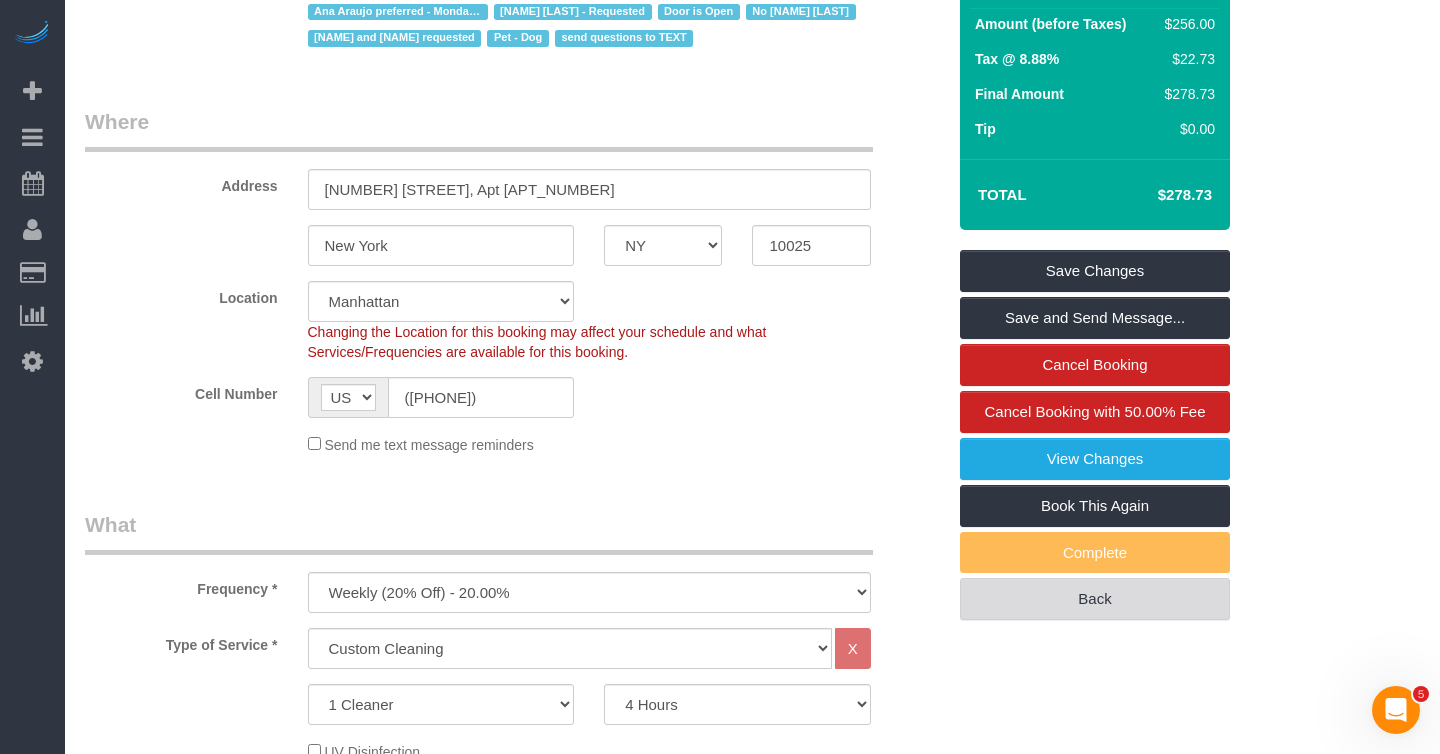 click on "Back" at bounding box center [1095, 599] 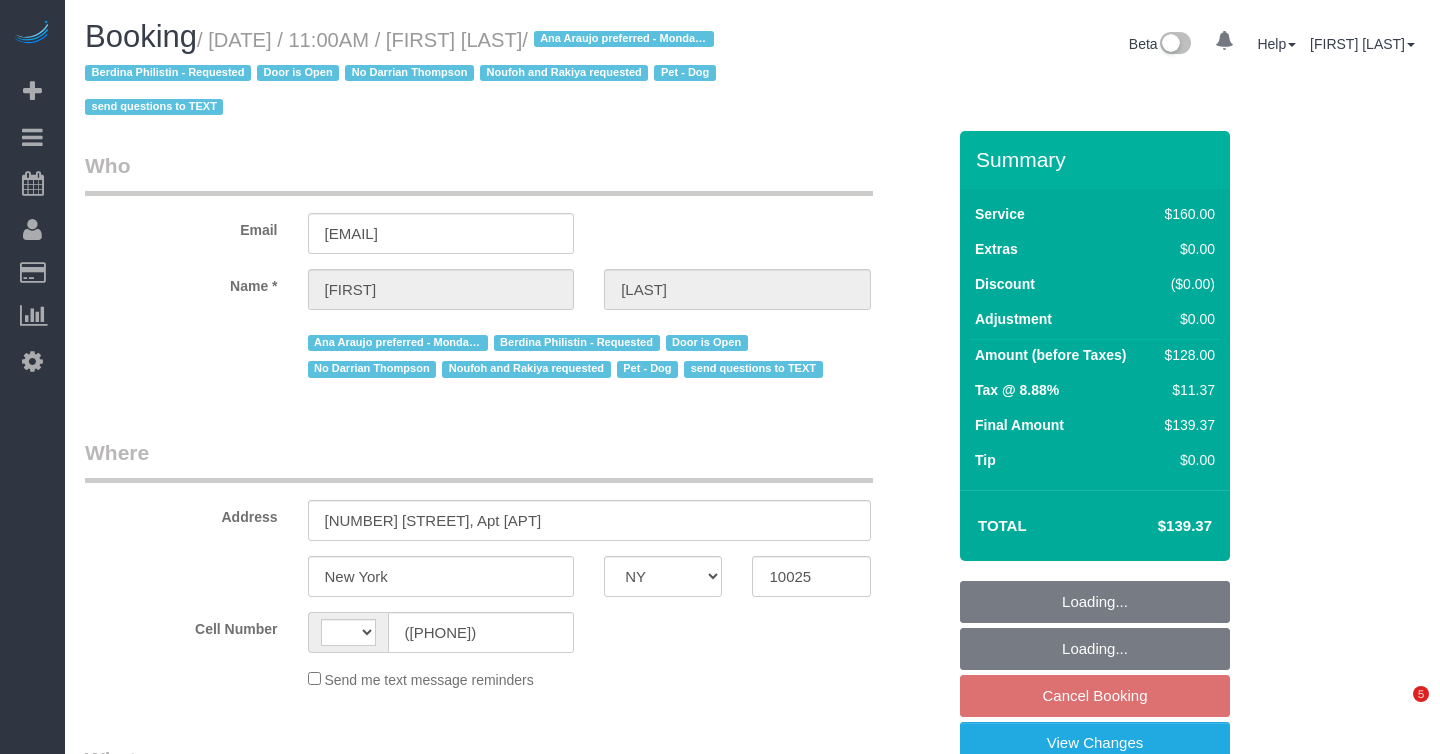 select on "NY" 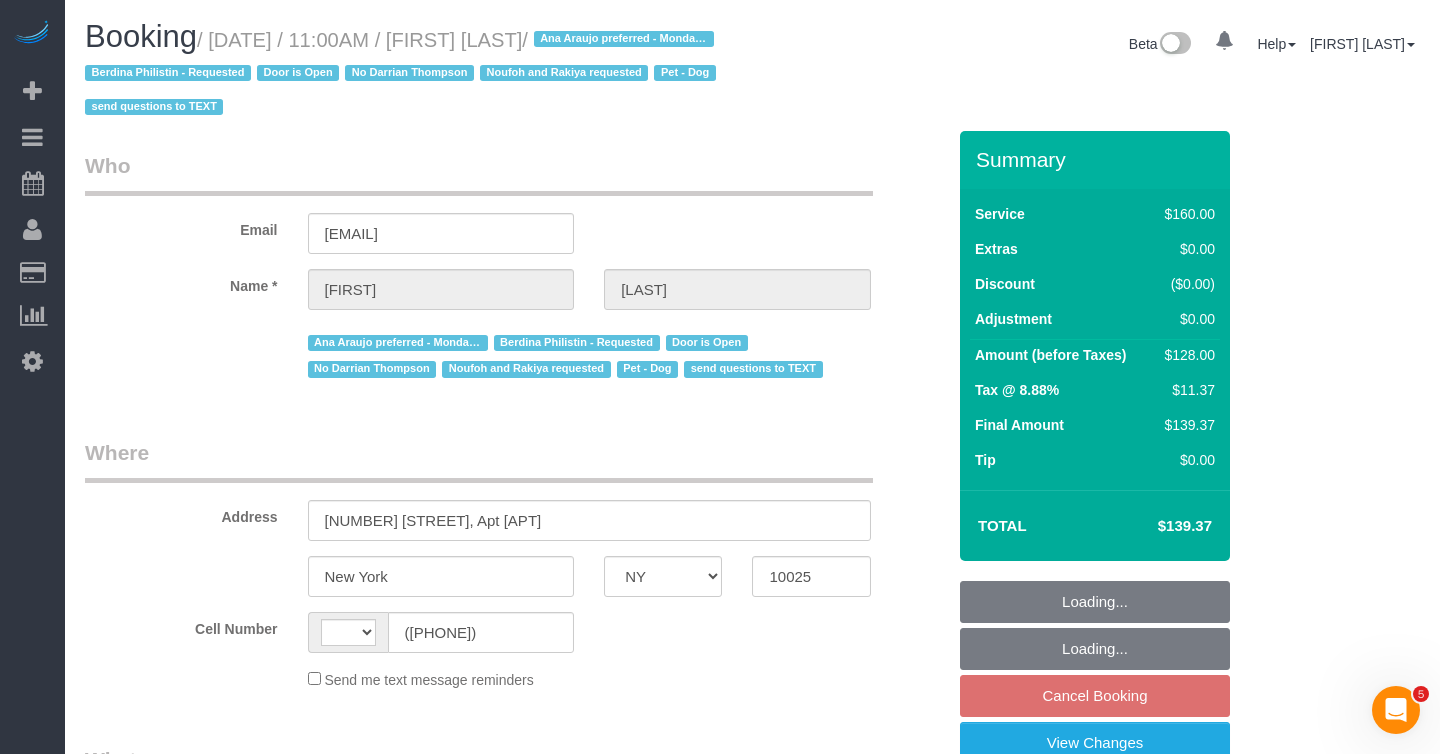 scroll, scrollTop: 0, scrollLeft: 0, axis: both 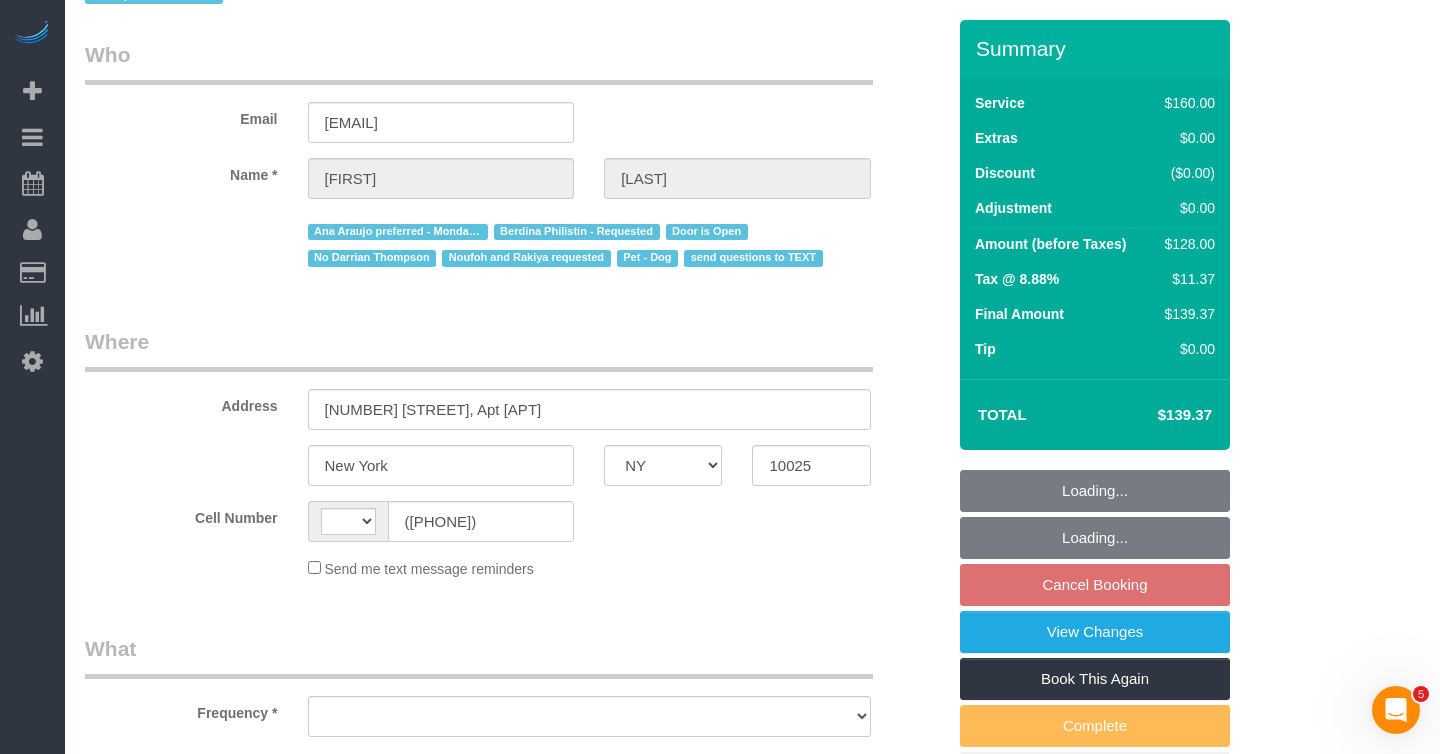 select on "string:US" 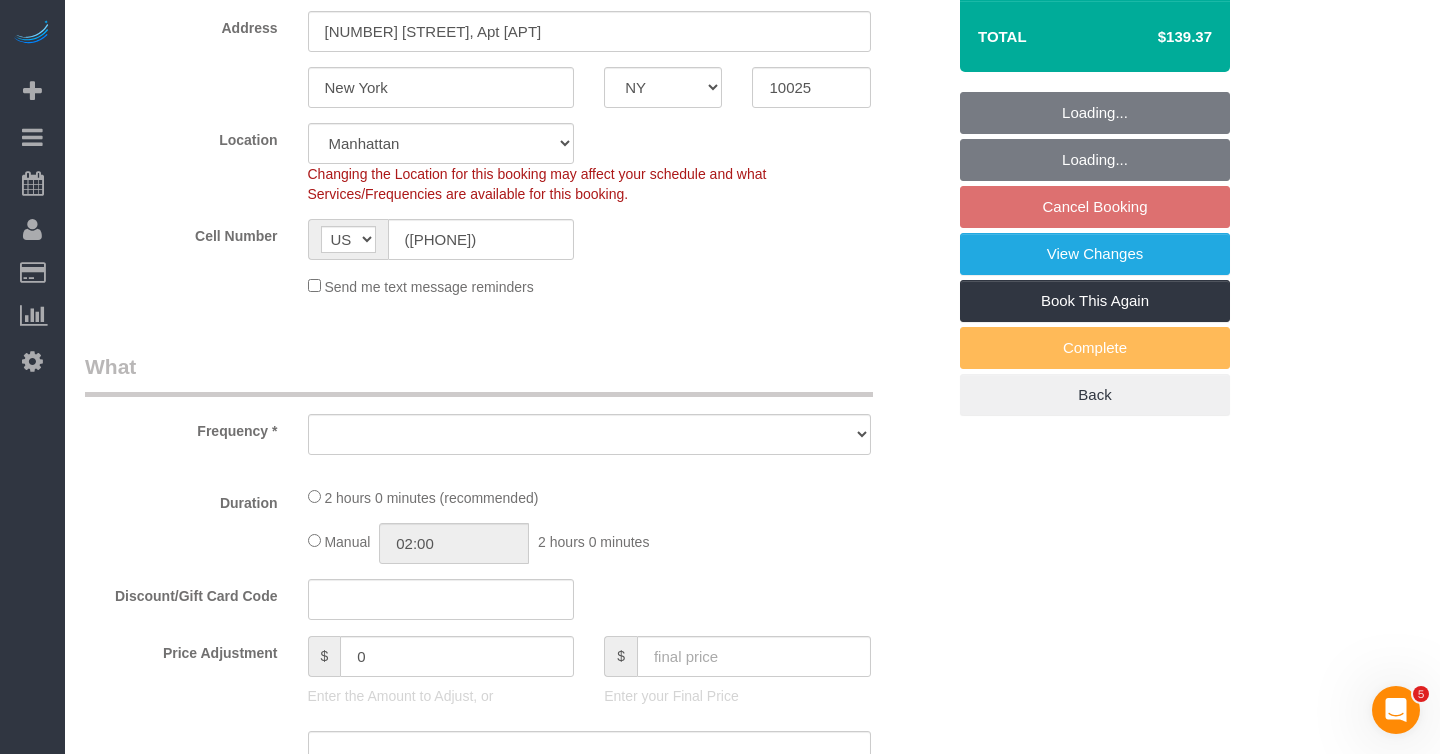 select on "string:stripe-pm_1RfNyY4VGloSiKo7jWnzrFGY" 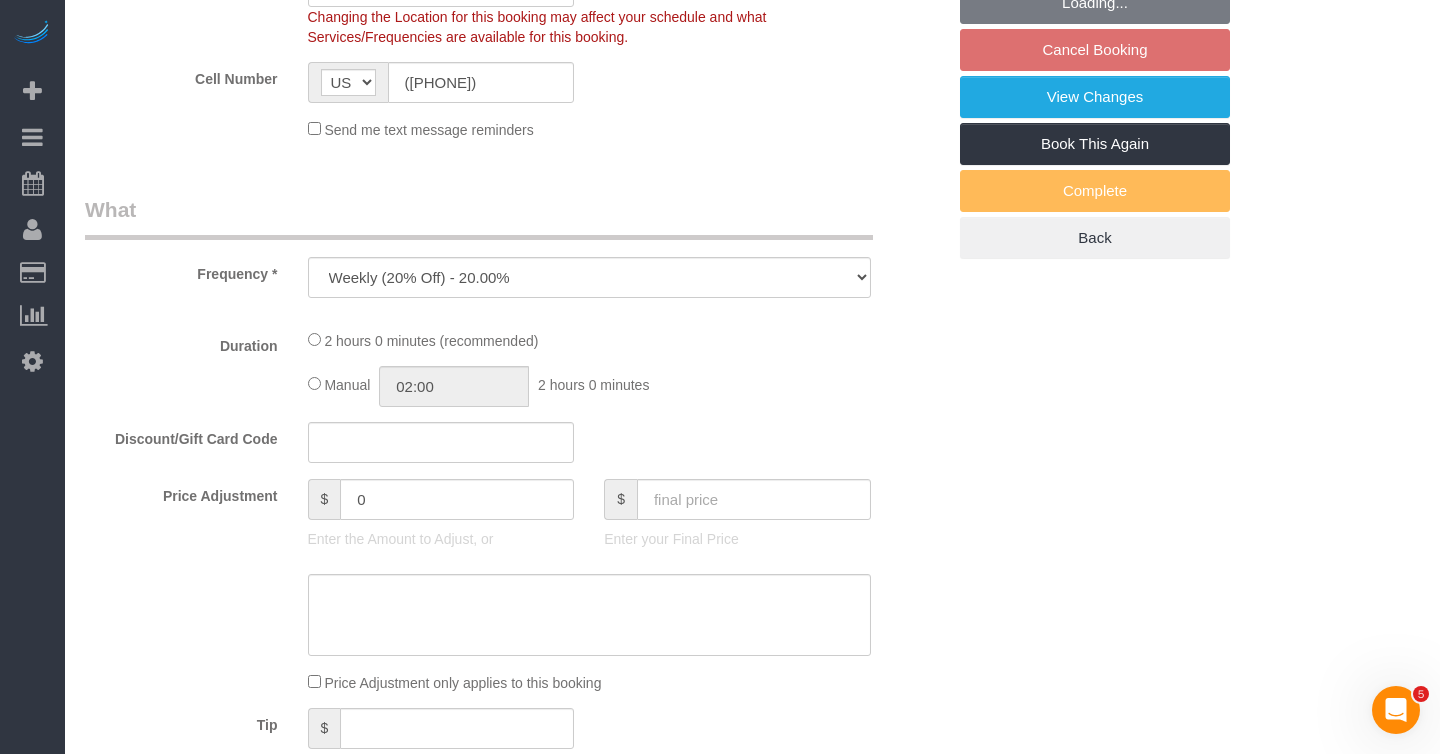 select on "object:990" 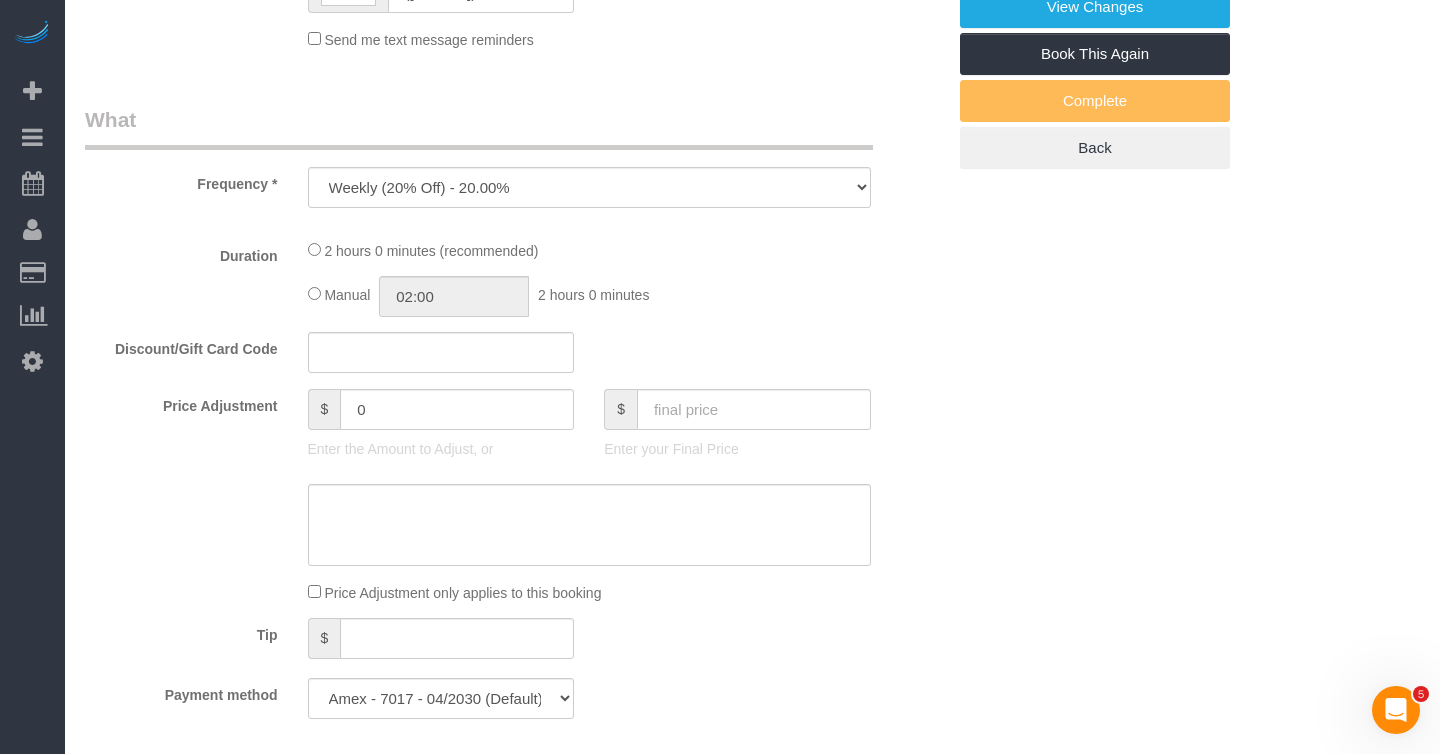 select on "spot2" 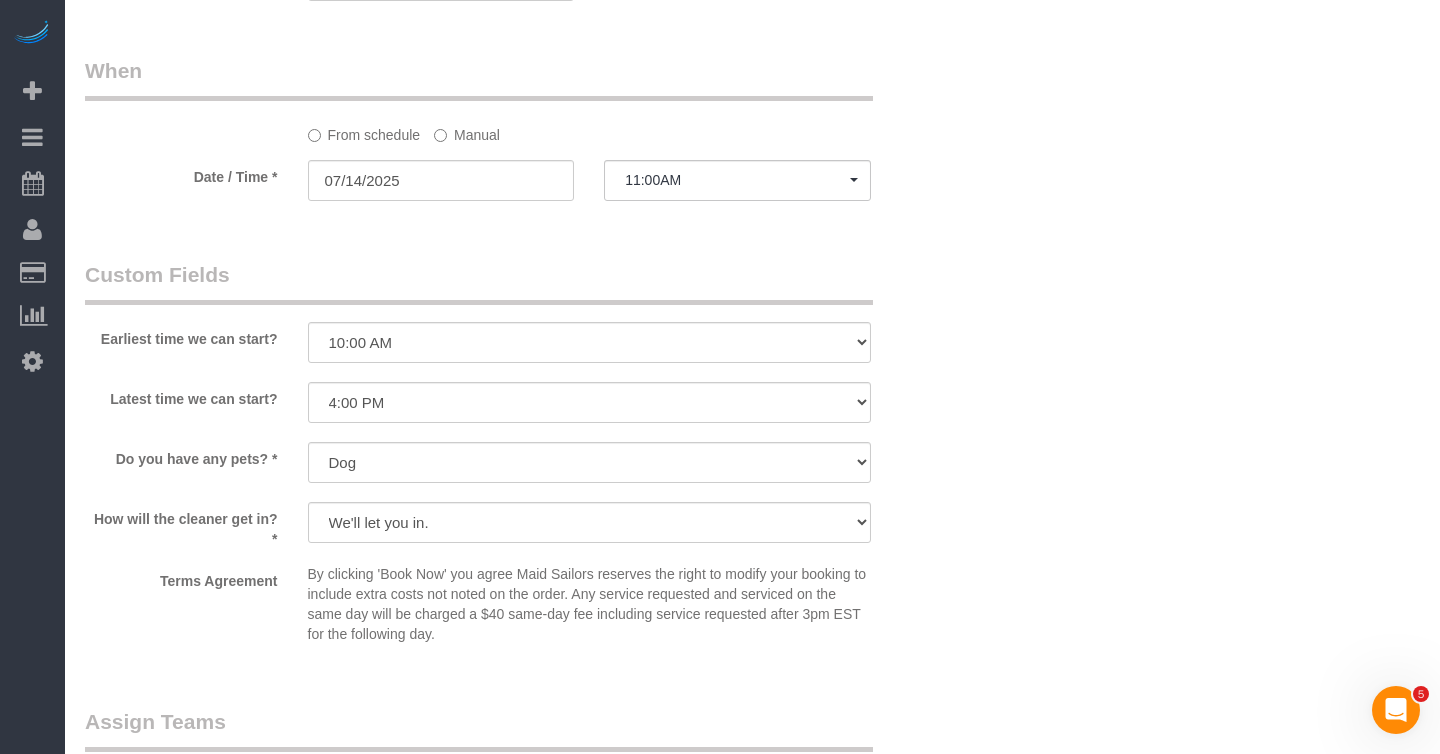 scroll, scrollTop: 1604, scrollLeft: 0, axis: vertical 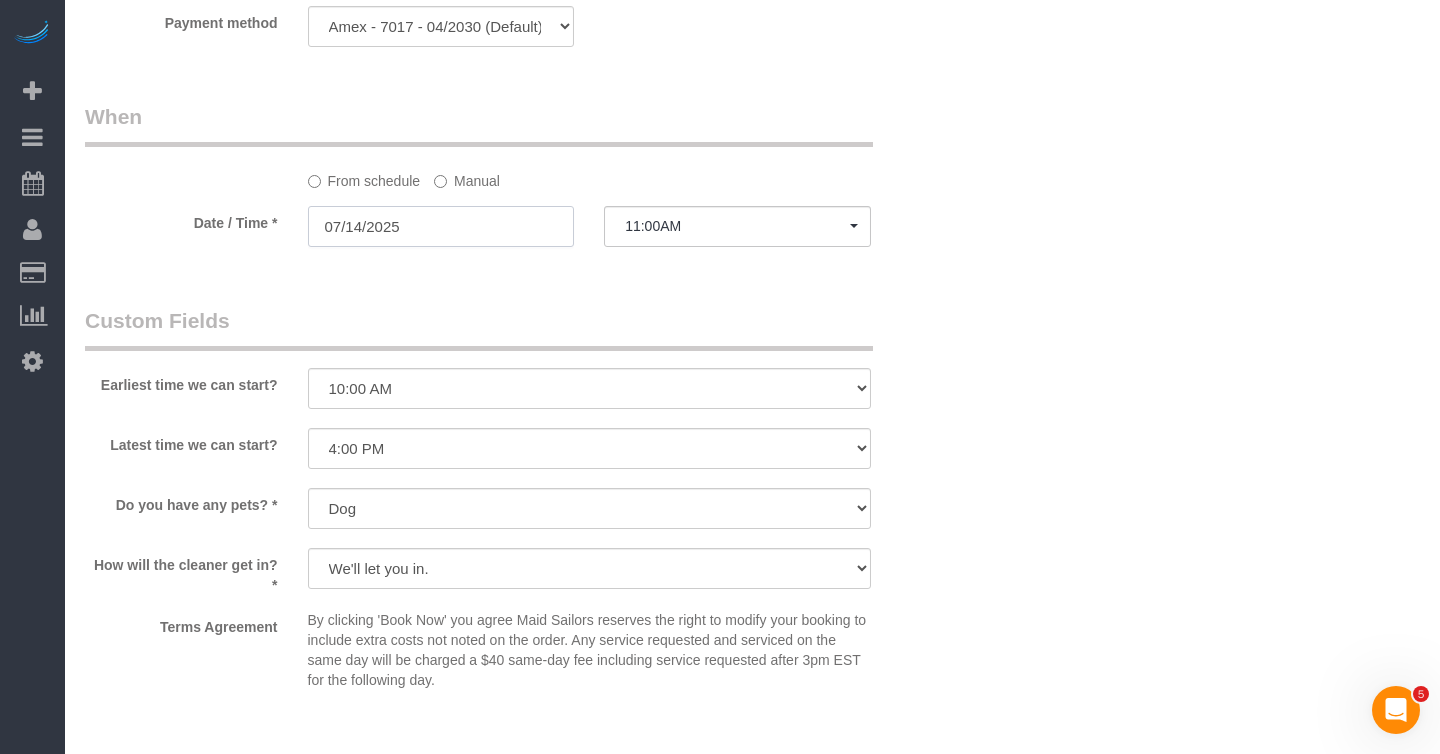 click on "07/14/2025" at bounding box center [441, 226] 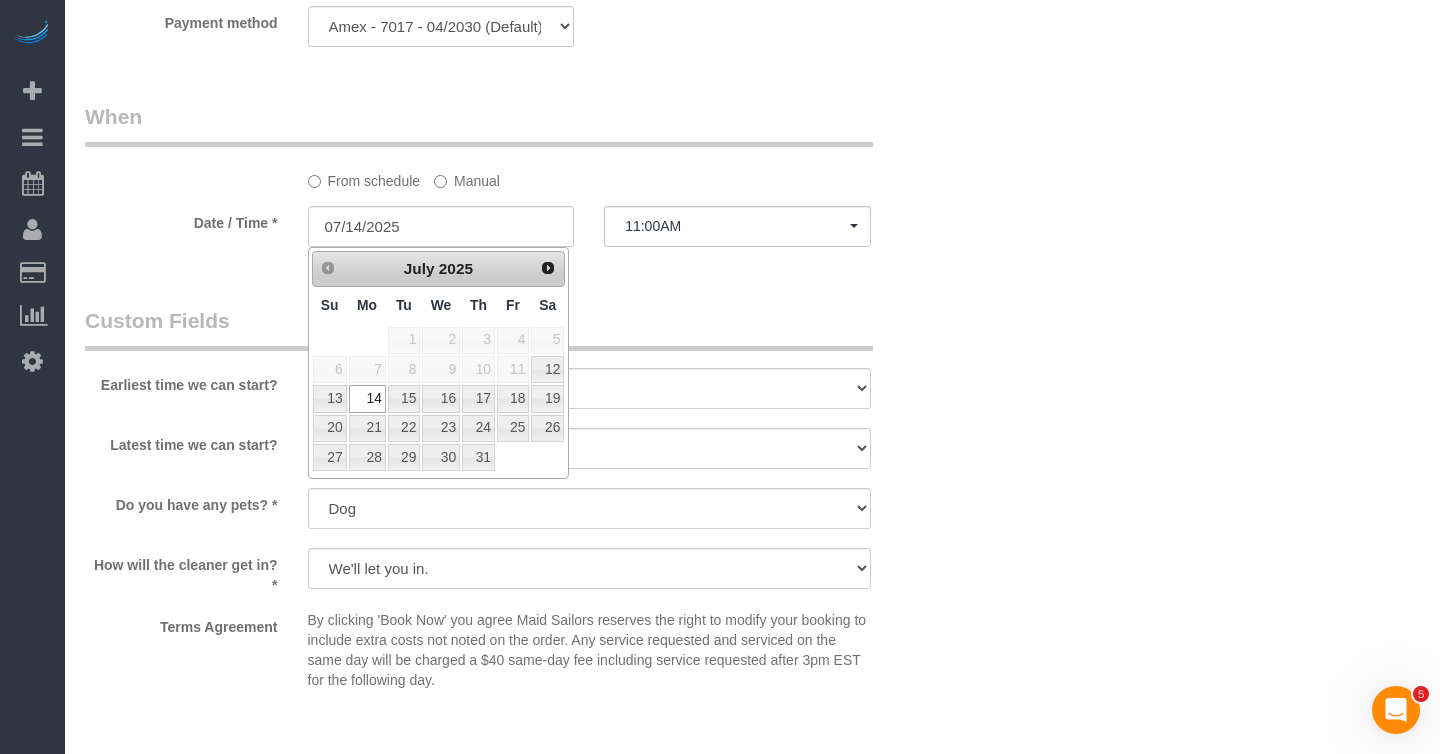 click on "Who
Email
gogolakl@gmail.com
Name *
Leonora
Gogolak
Ana Araujo preferred - Mondays
Berdina Philistin - Requested
Door is Open
No Darrian Thompson
Noufoh and Rakiya requested
Pet - Dog
send questions to TEXT
Where
Address
336 Central Park West, Apt 5E
New York
AK
AL
AR
AZ
CA
CO
CT
DC
DE
FL
GA
HI
IA
ID
IL
IN" at bounding box center (515, 104) 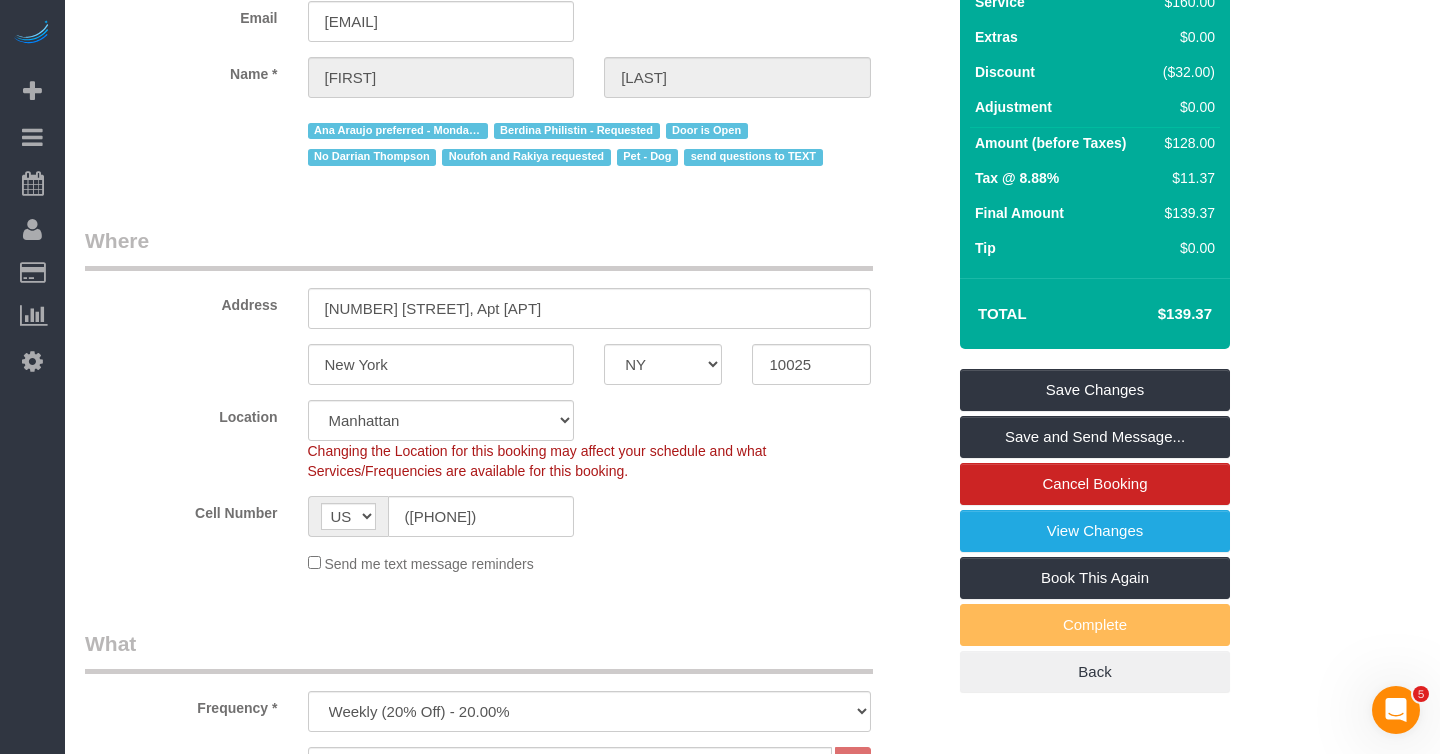scroll, scrollTop: 216, scrollLeft: 0, axis: vertical 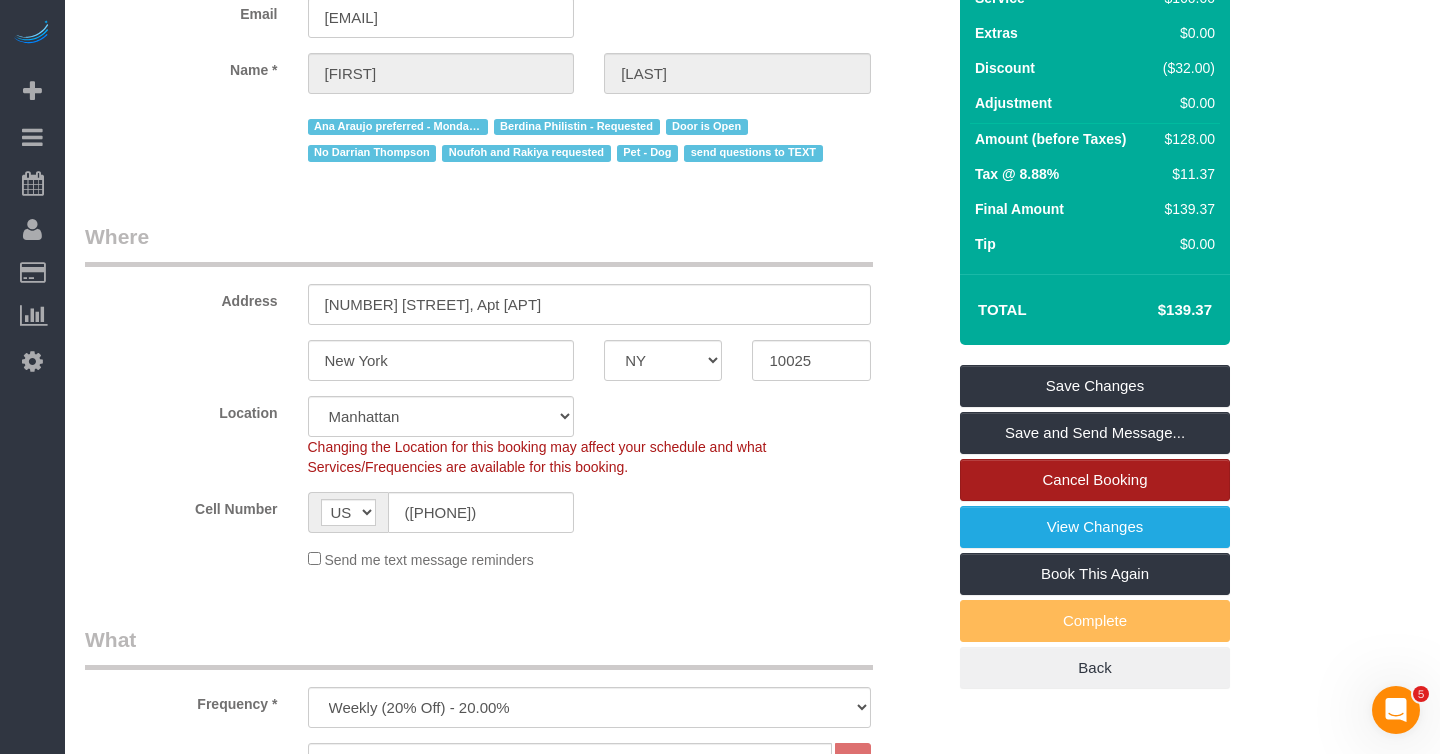 click on "Cancel Booking" at bounding box center [1095, 480] 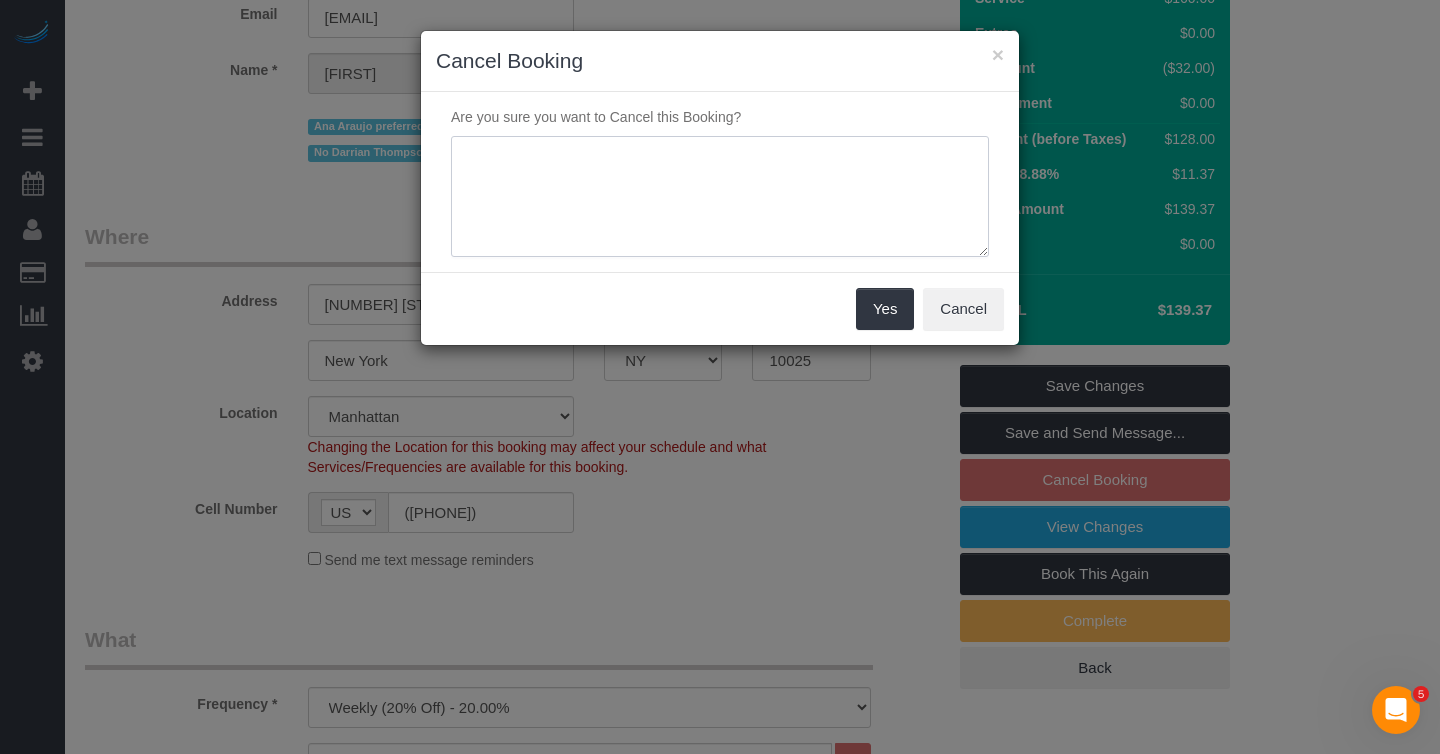 click at bounding box center [720, 197] 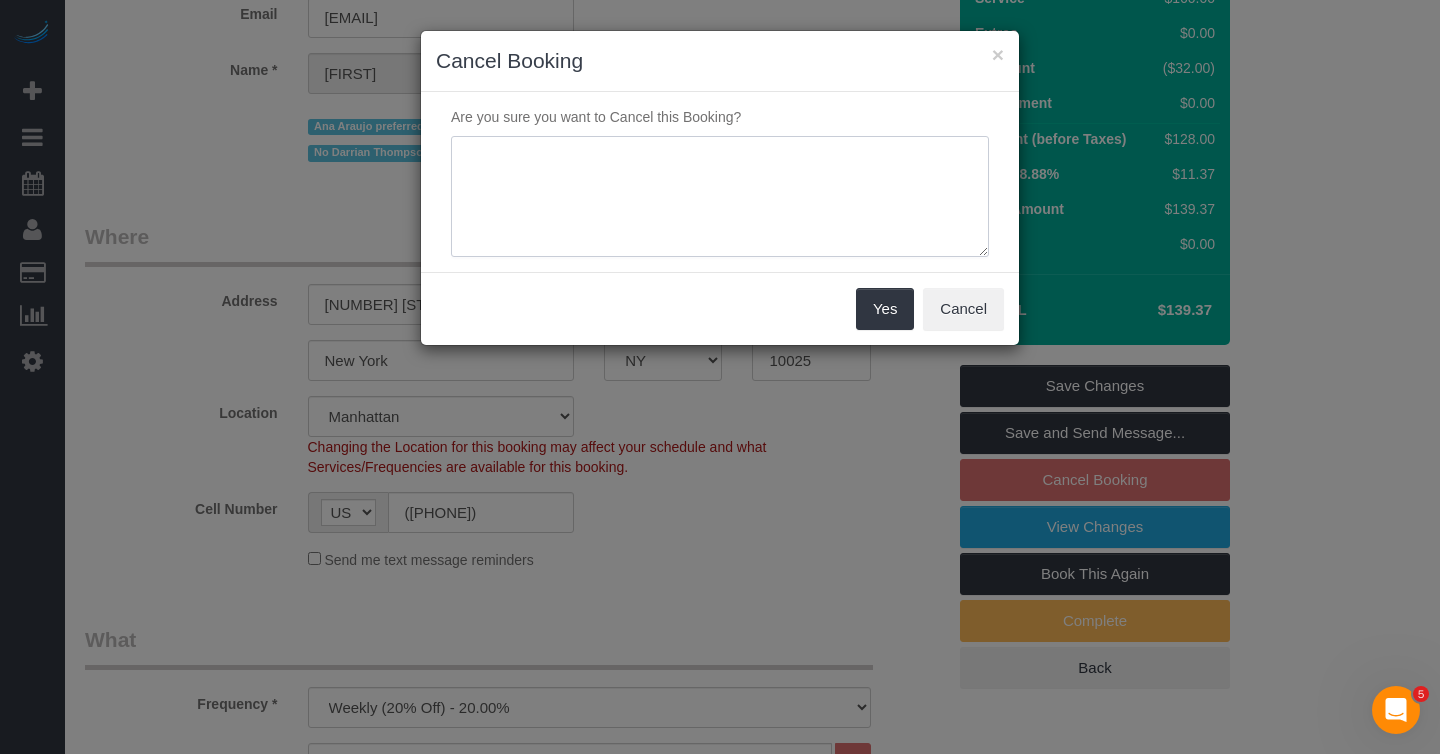 click at bounding box center [720, 197] 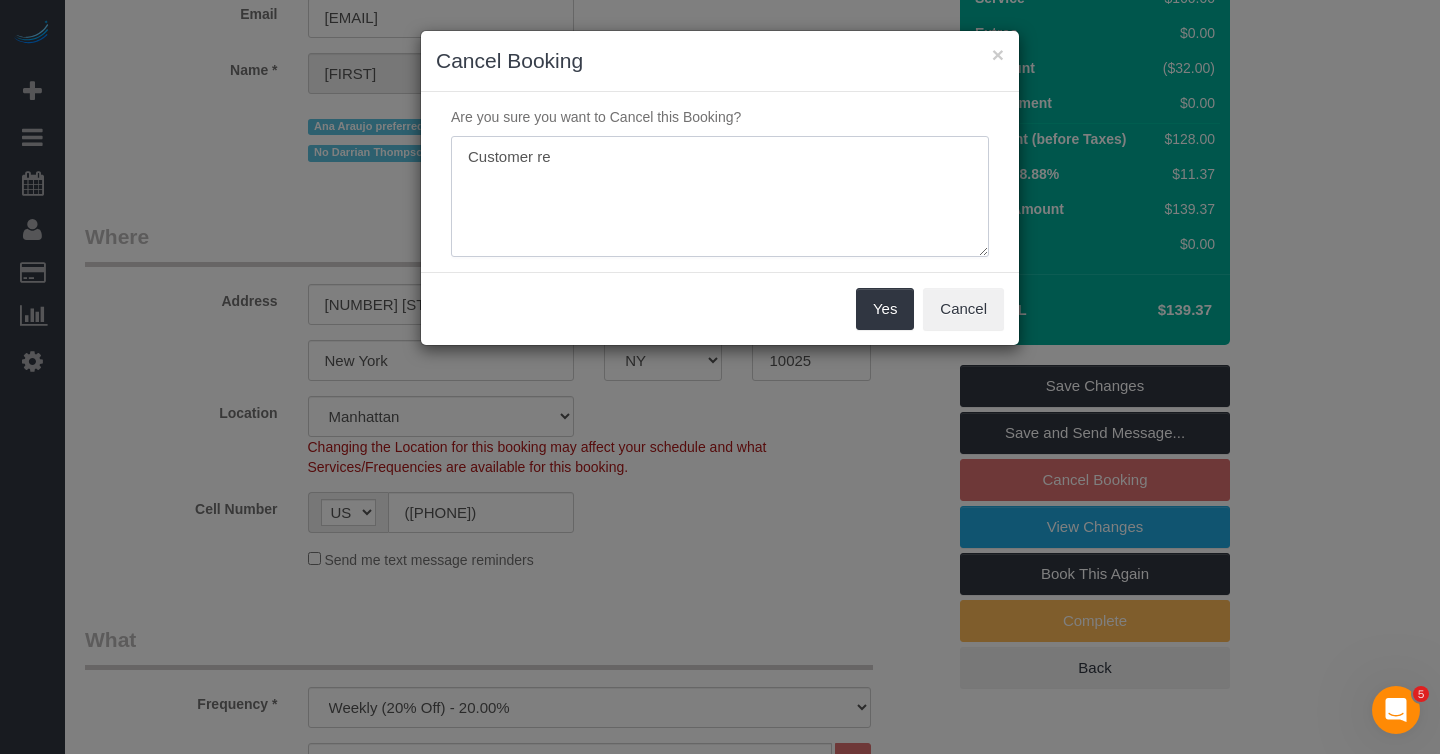 type on "Customer re" 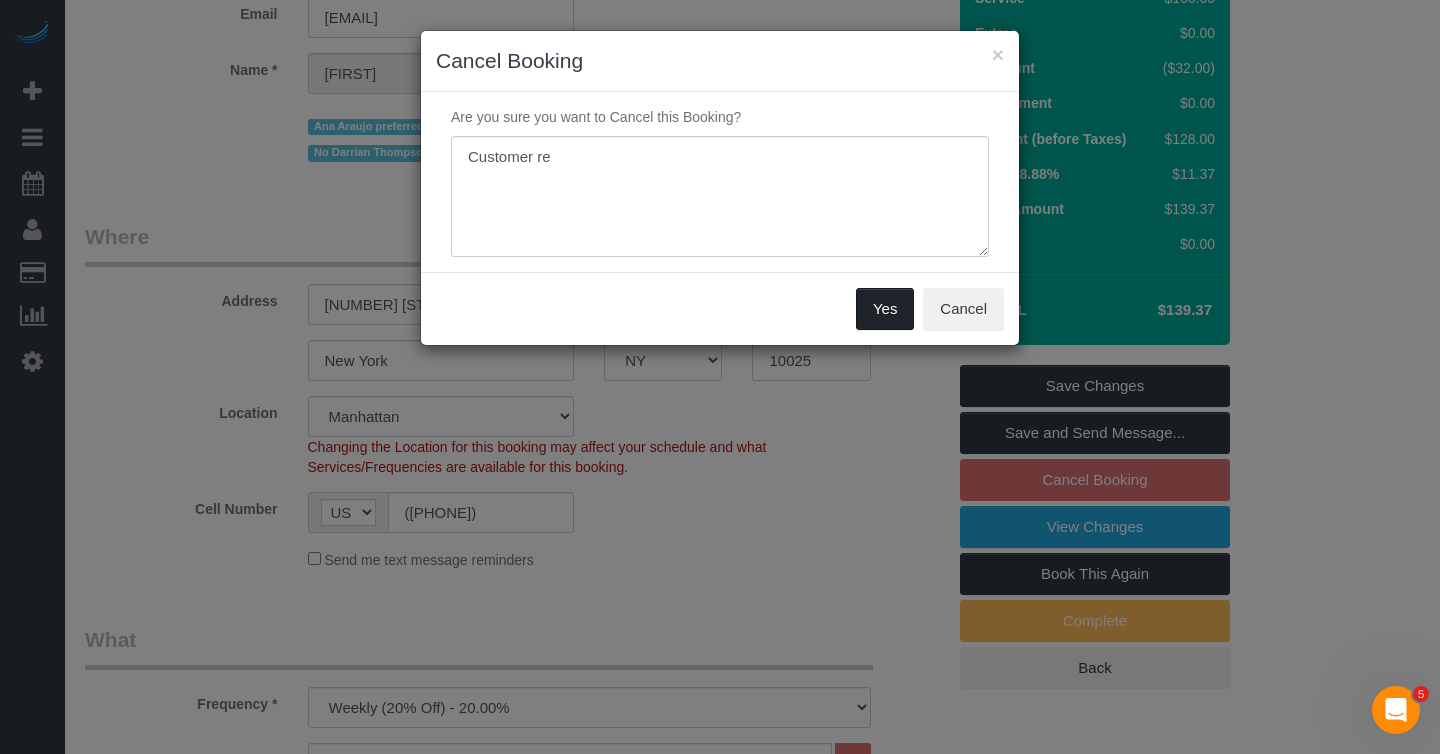 type 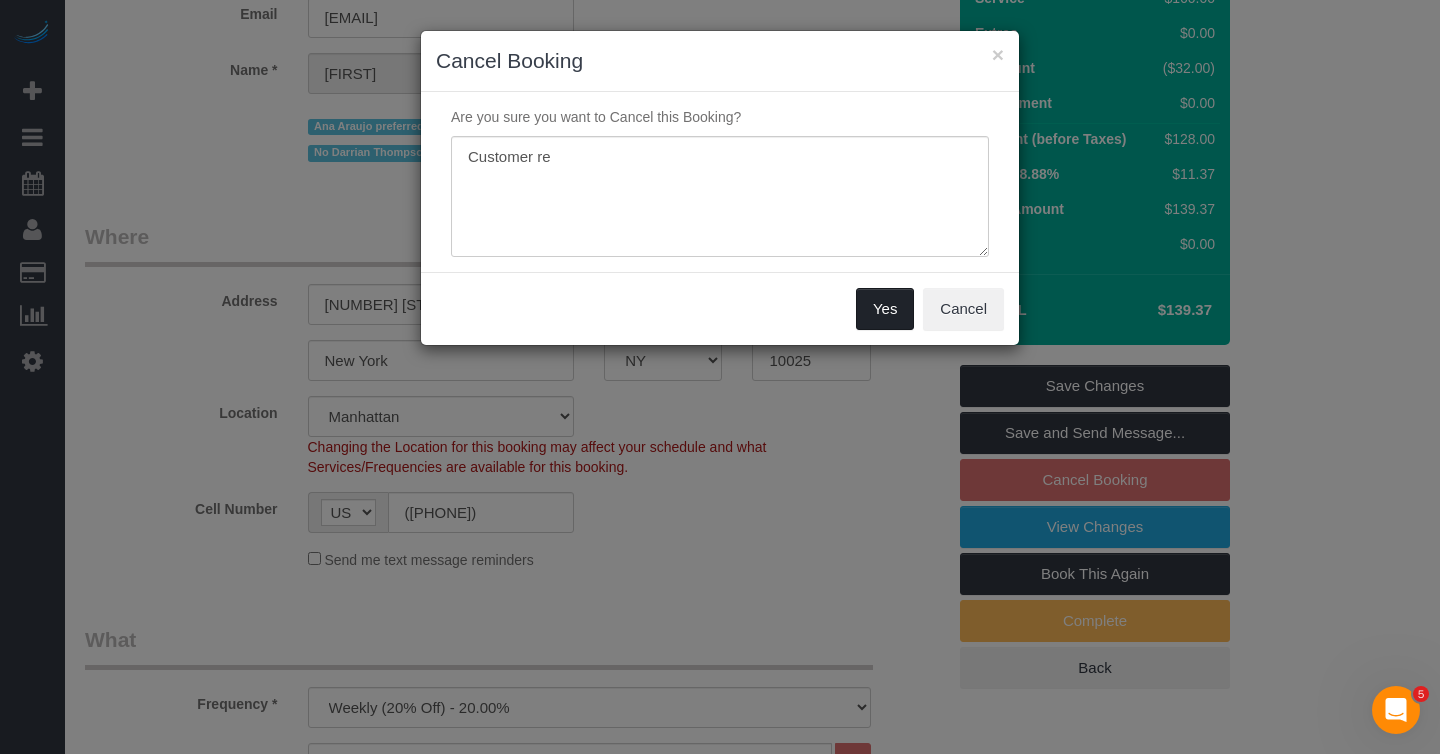 click on "Yes" at bounding box center [885, 309] 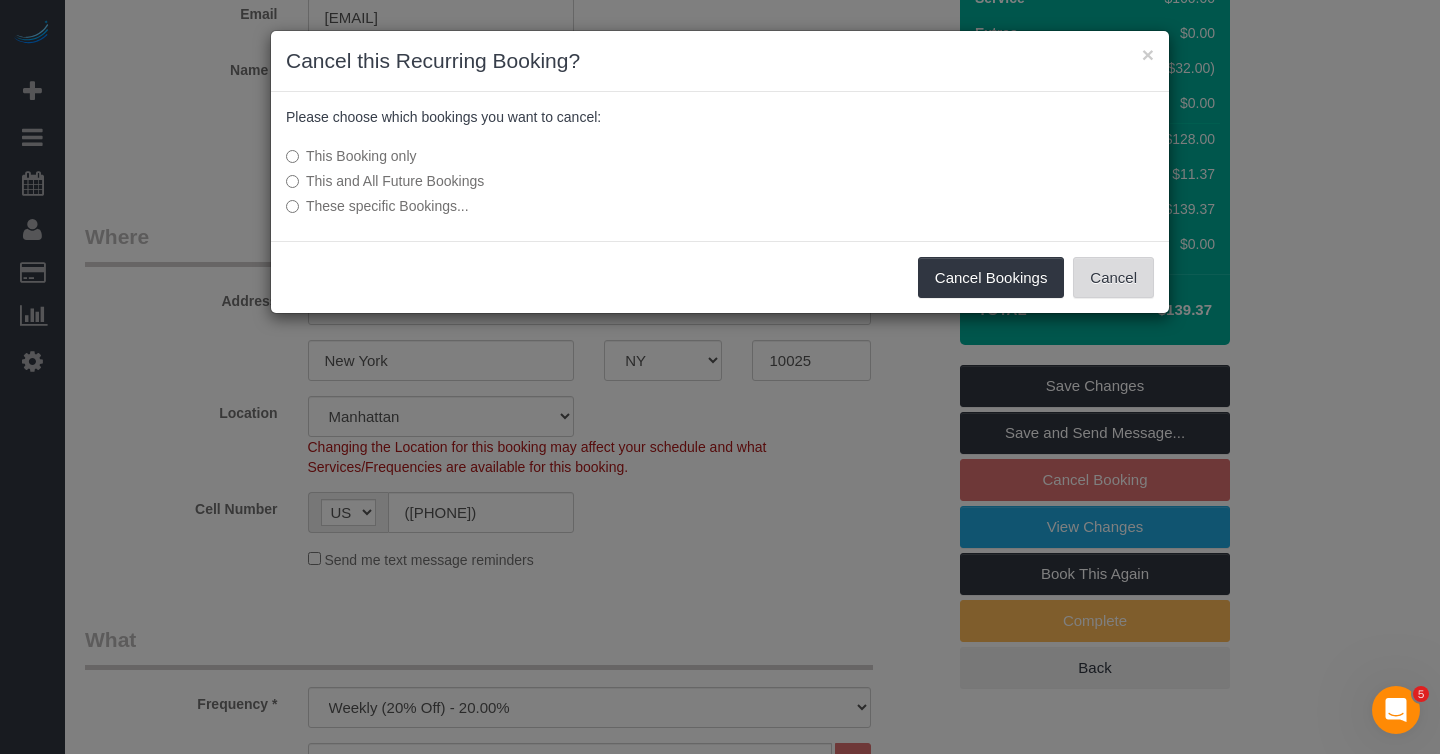 click on "Cancel" at bounding box center [1113, 278] 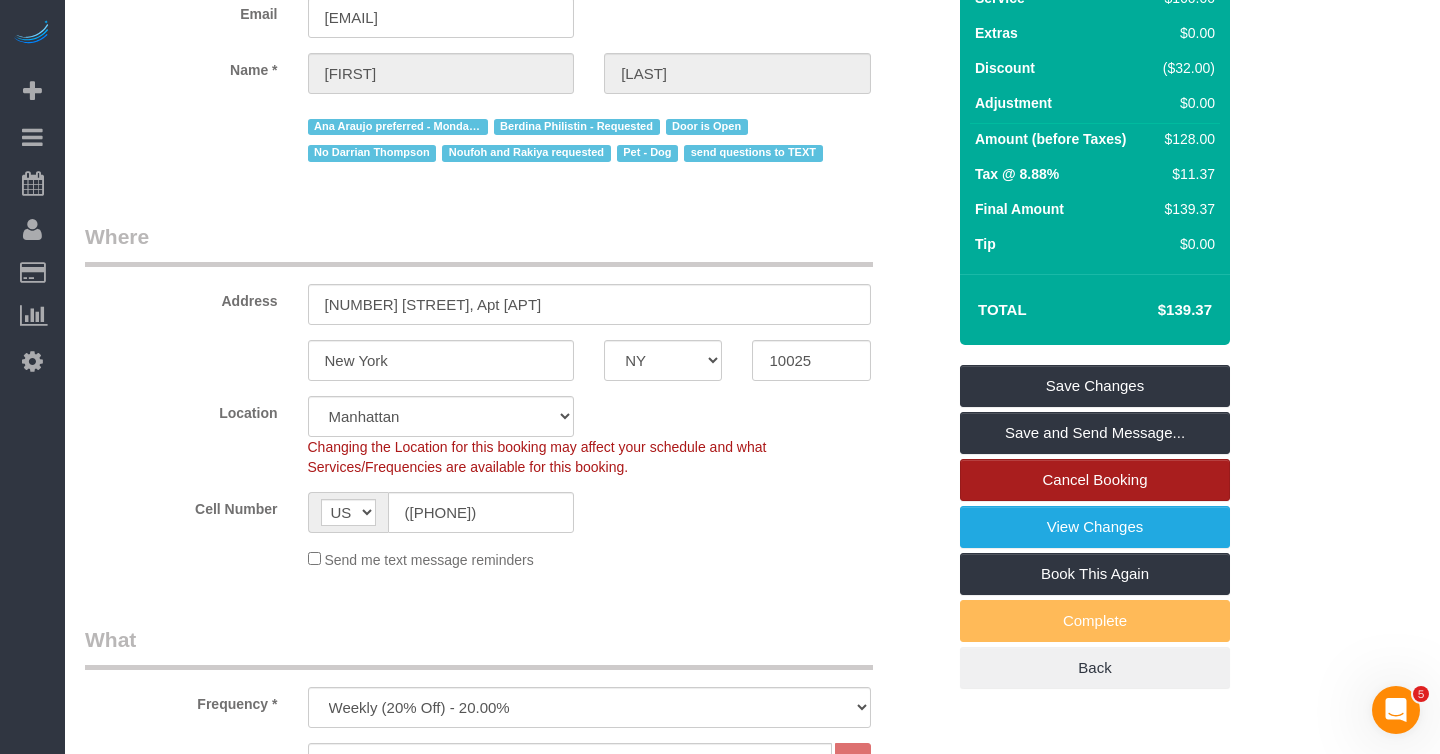 click on "Cancel Booking" at bounding box center [1095, 480] 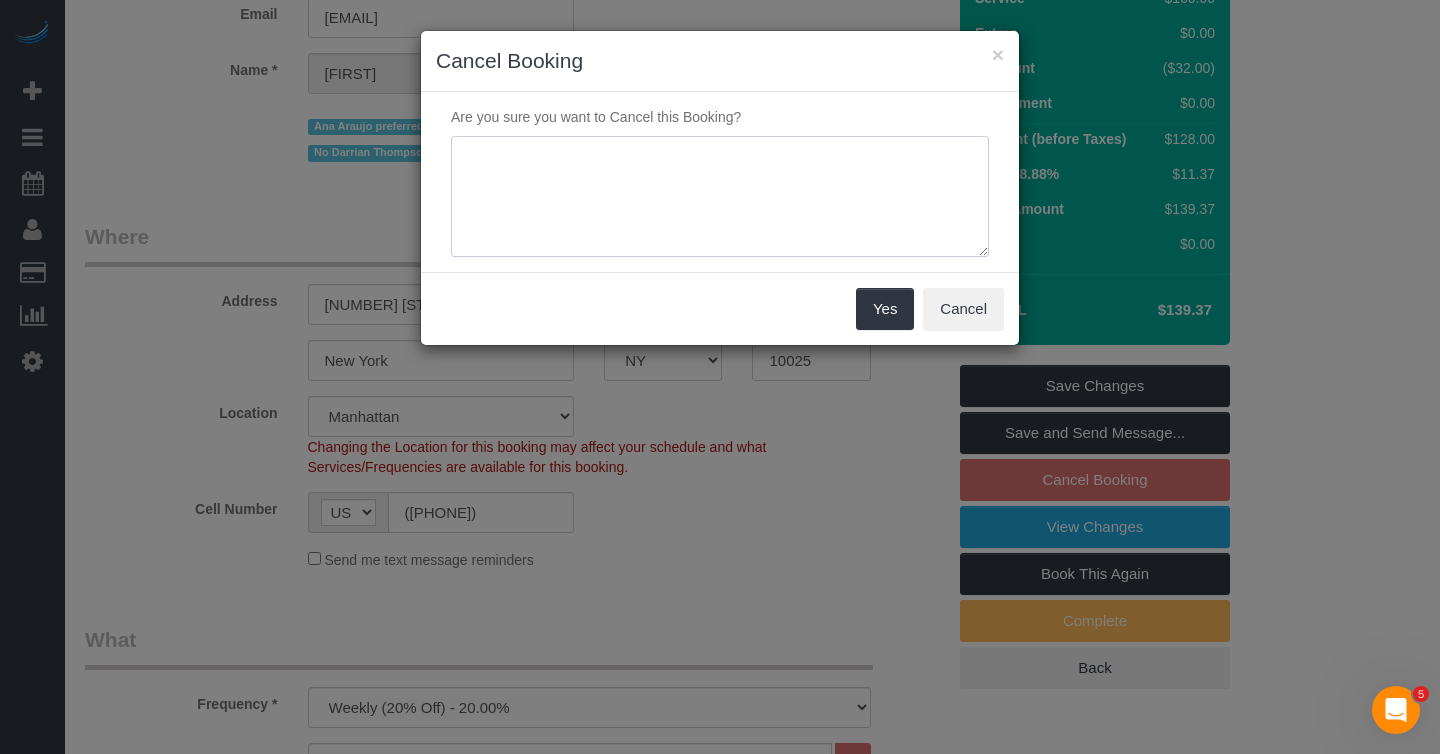 click at bounding box center [720, 197] 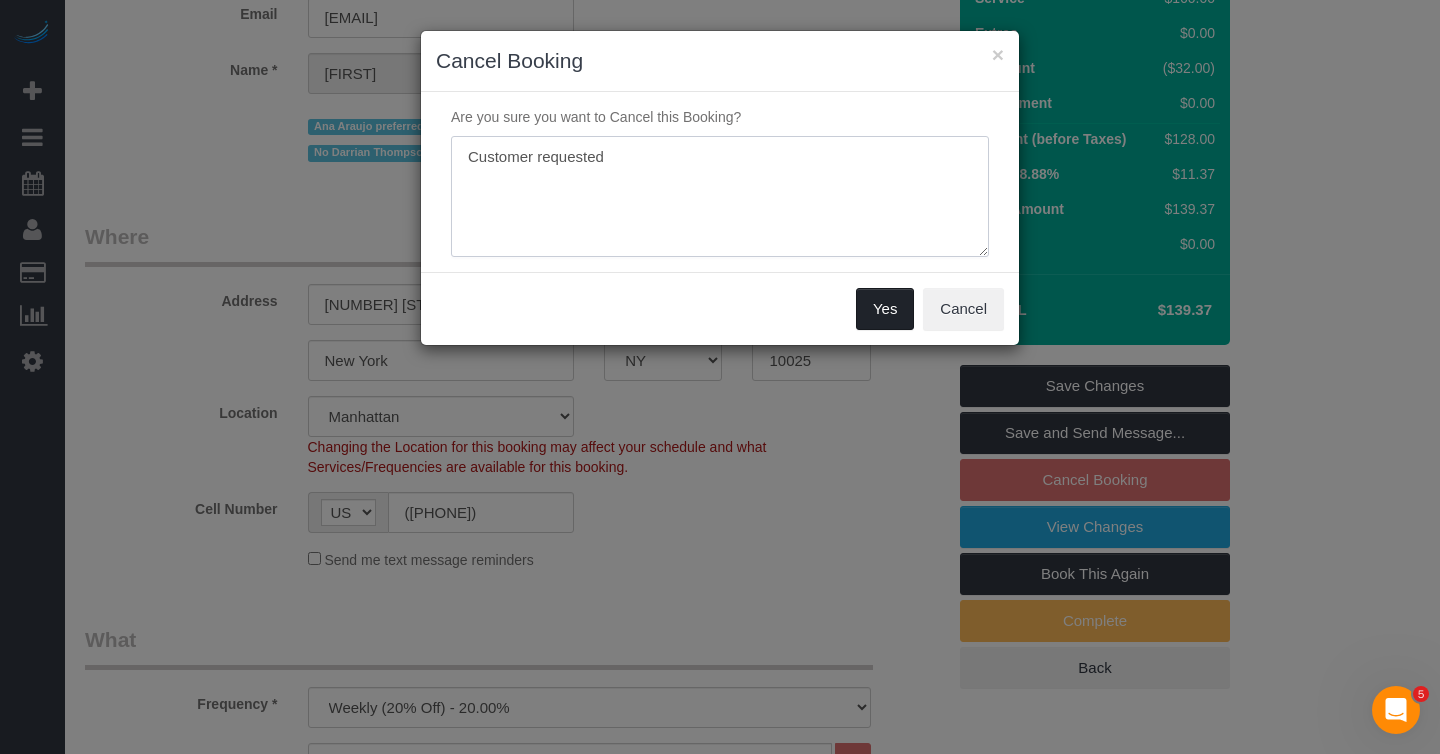 type on "Customer requested" 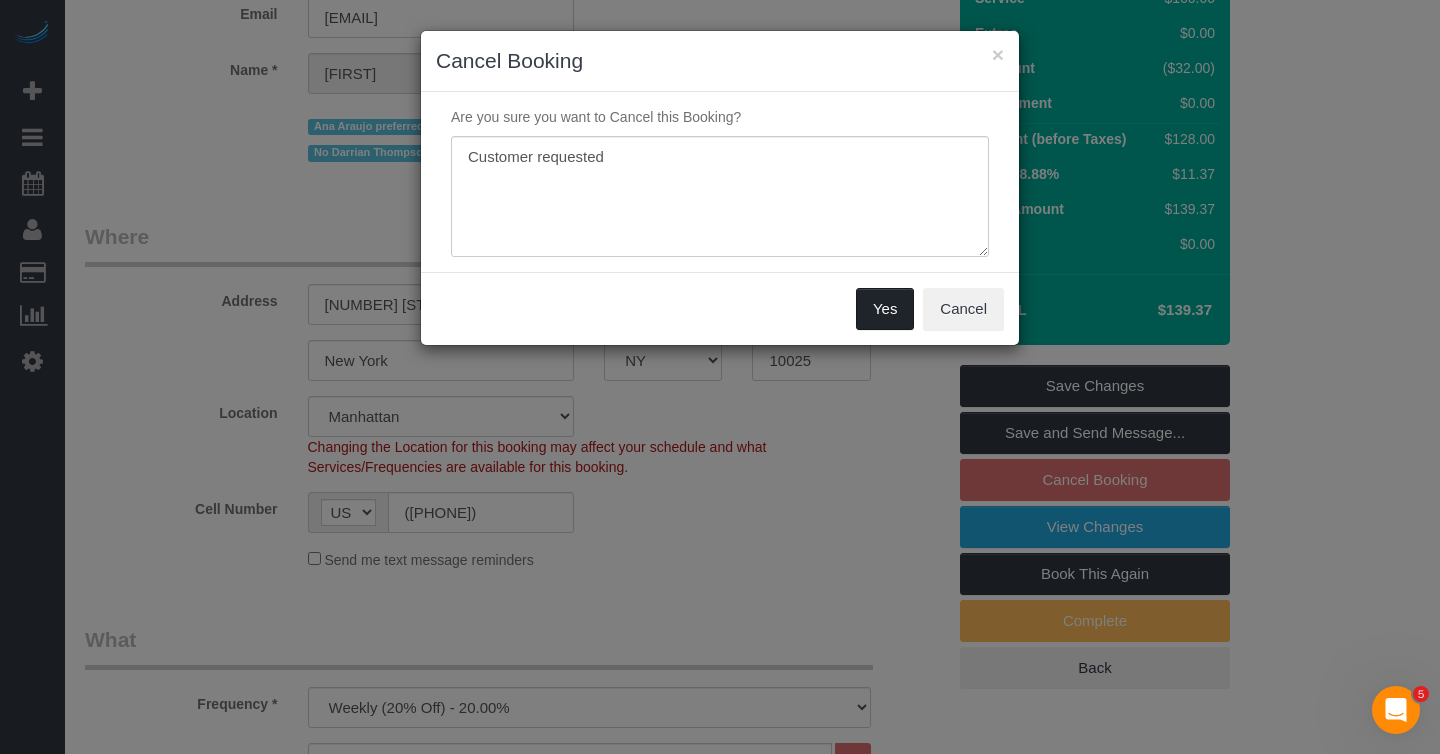 click on "Yes" at bounding box center (885, 309) 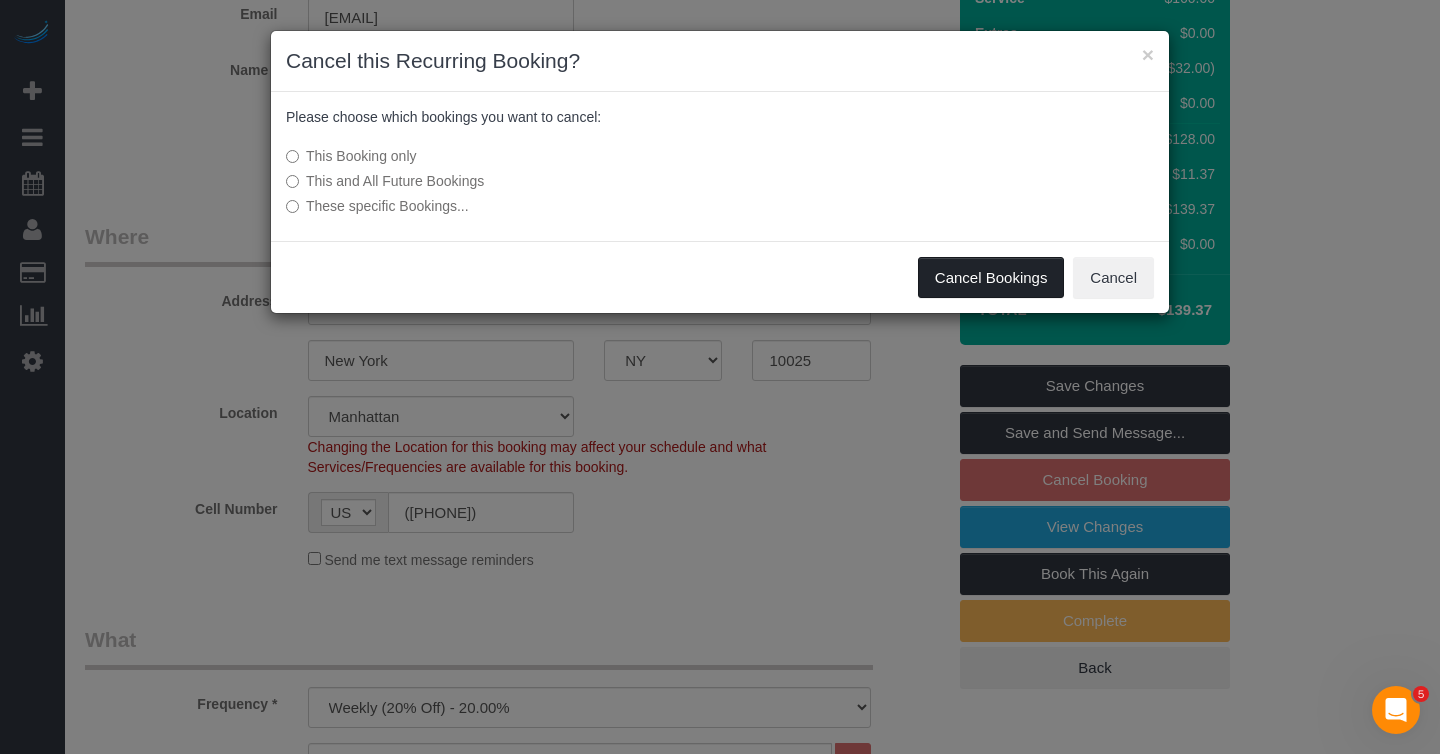 click on "Cancel Bookings" at bounding box center [991, 278] 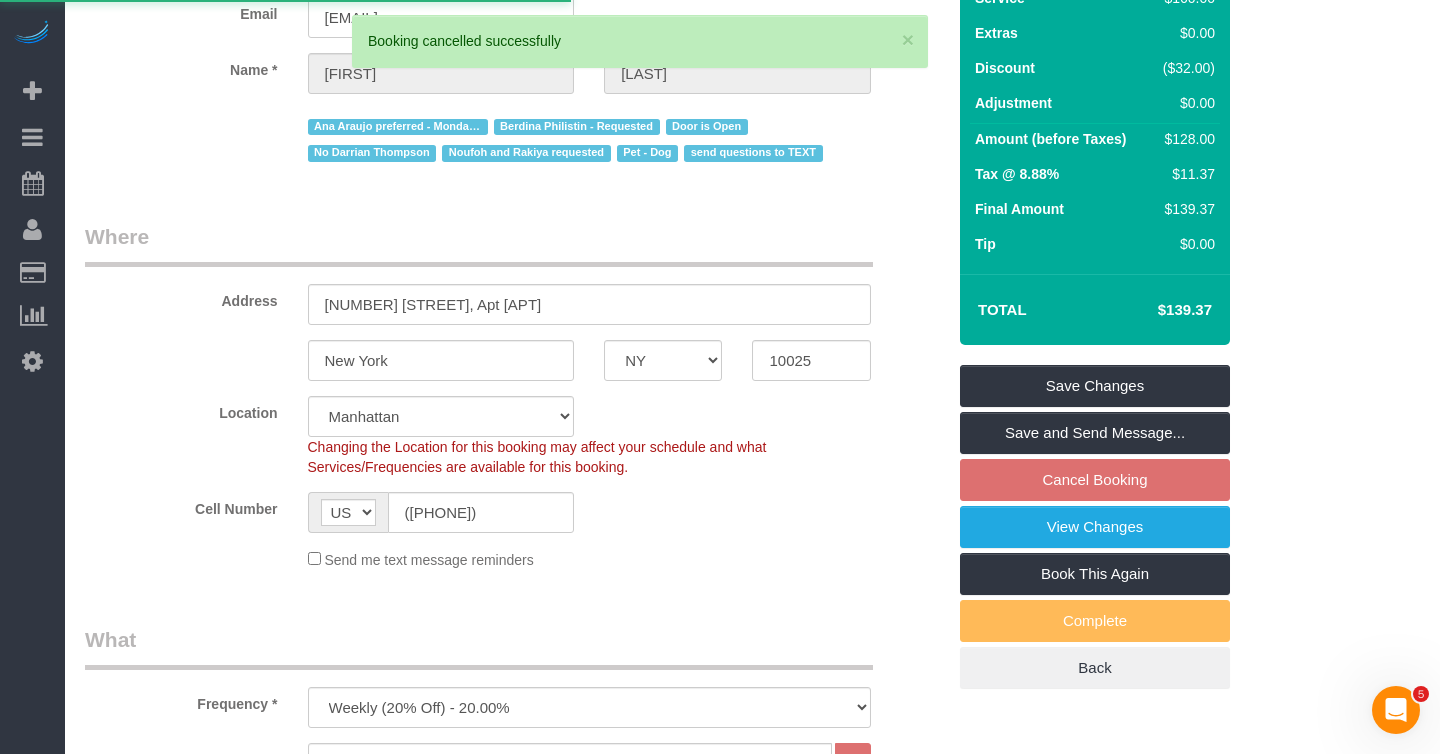 scroll, scrollTop: 0, scrollLeft: 0, axis: both 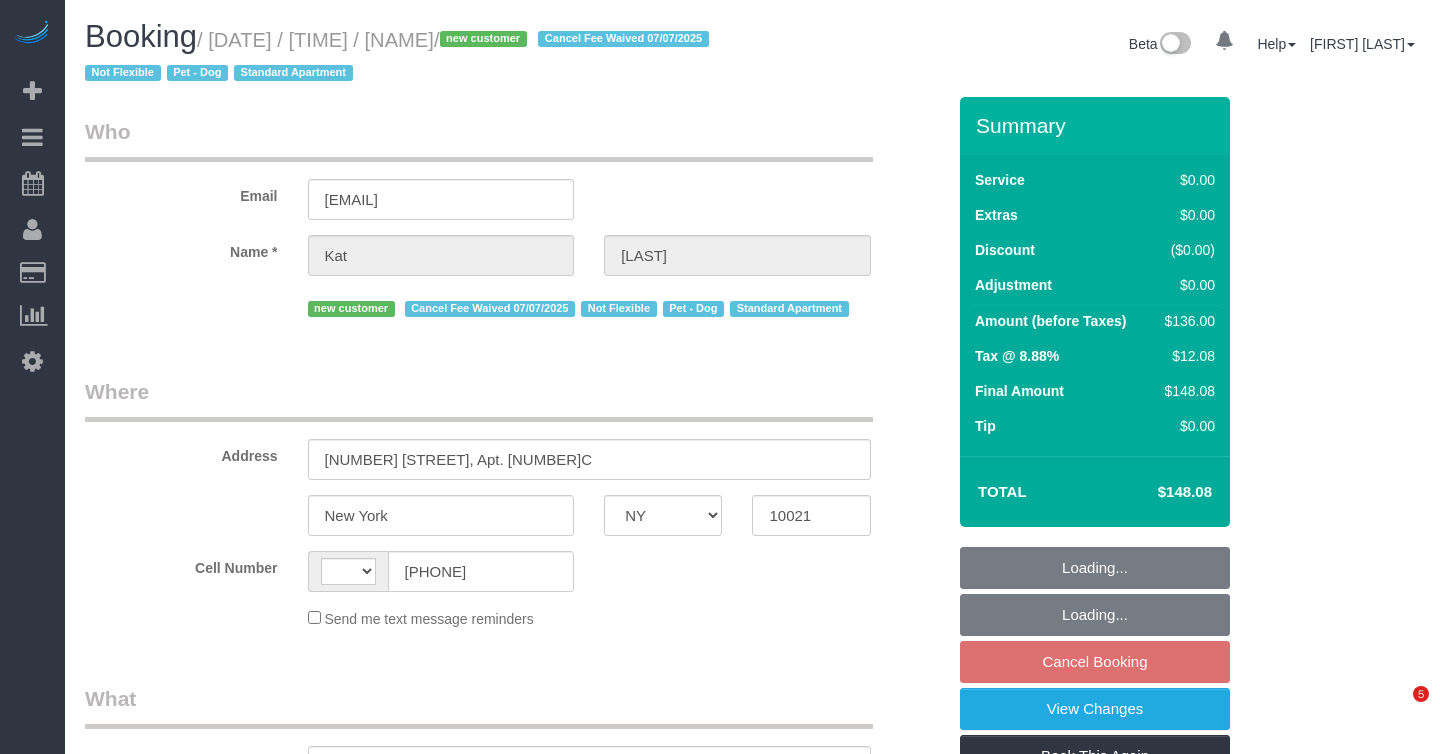 select on "NY" 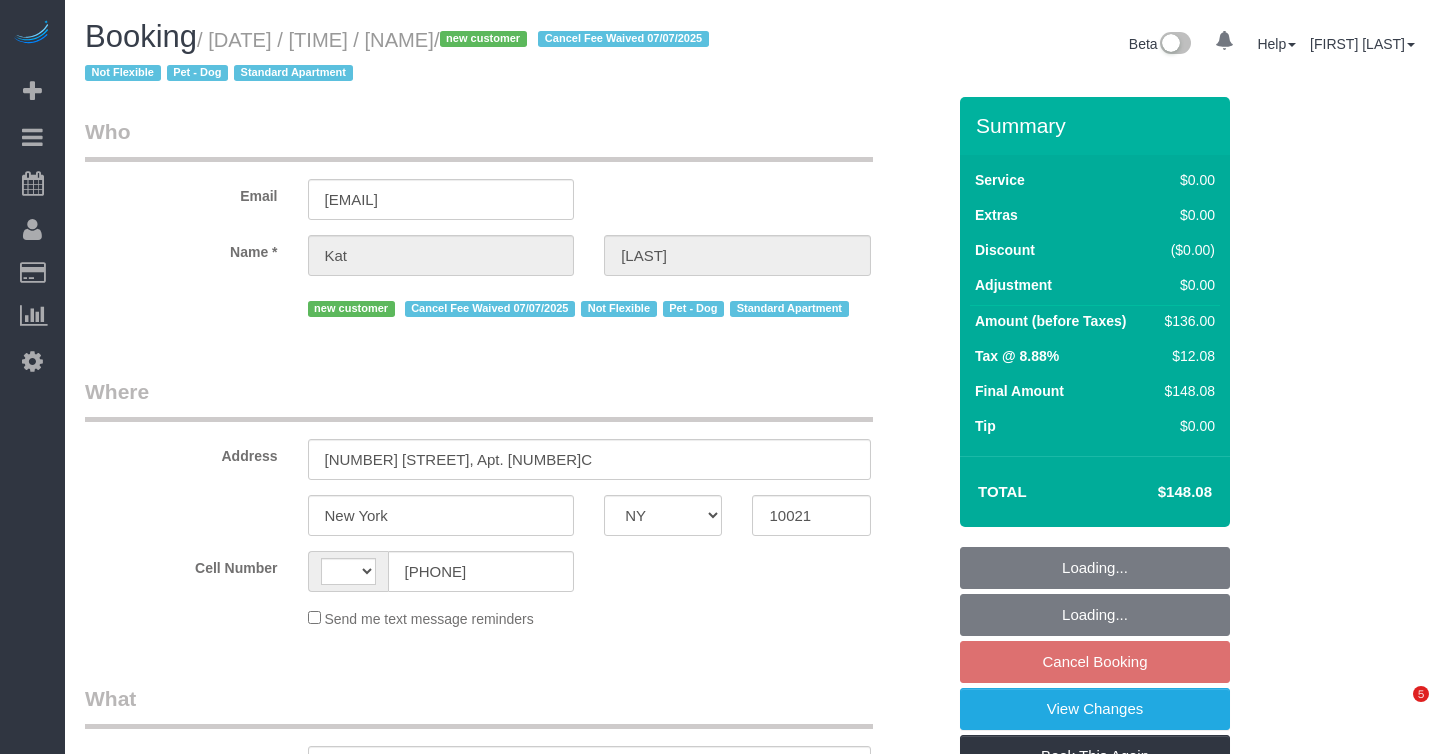 scroll, scrollTop: 0, scrollLeft: 0, axis: both 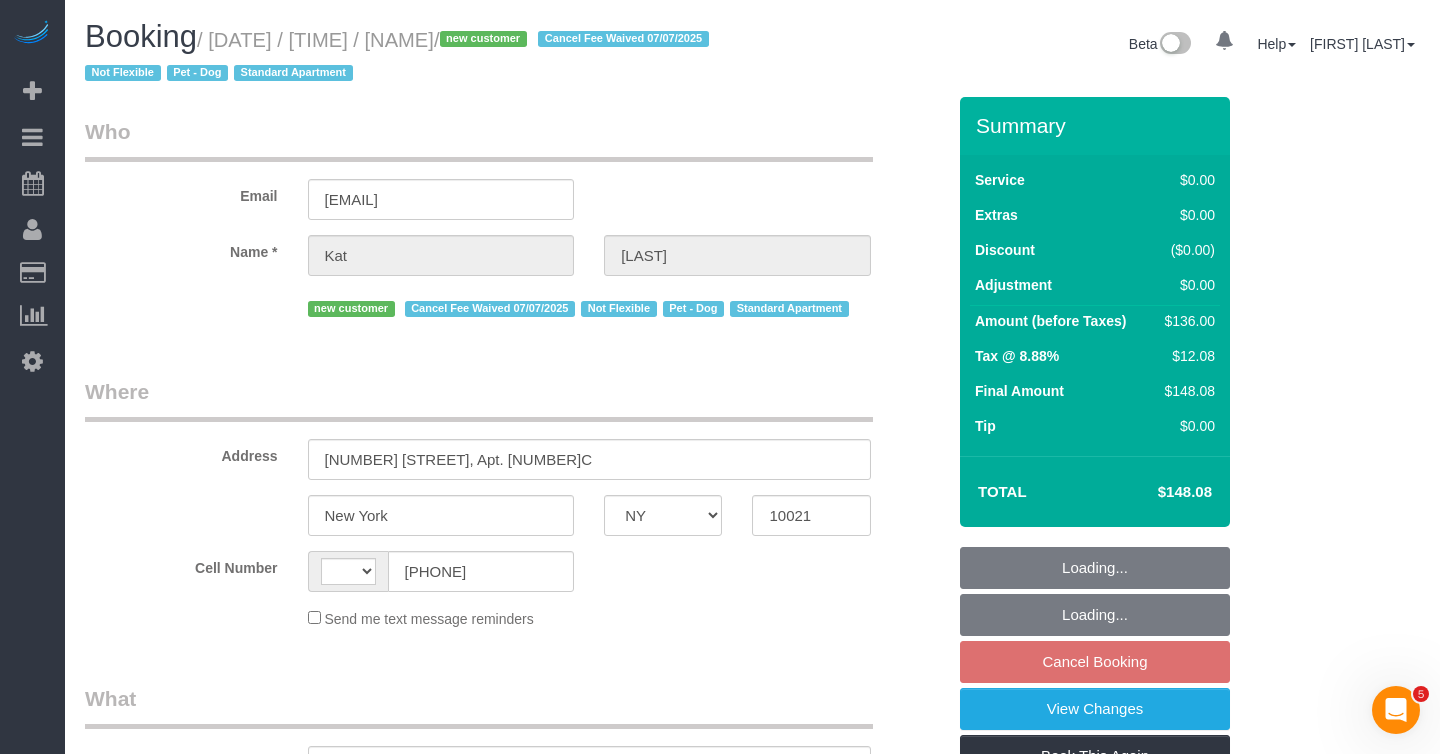 select on "1" 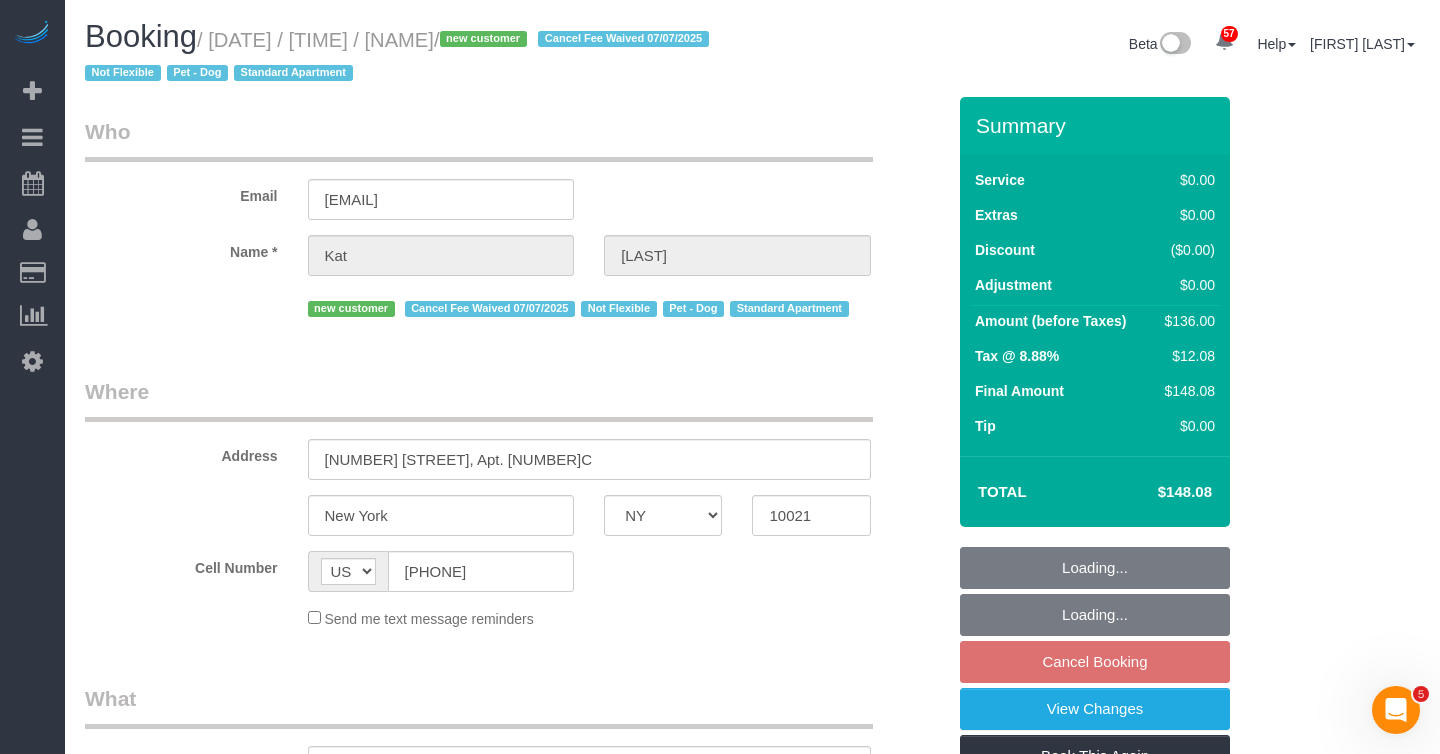 select on "string:stripe-pm_1ReiOj4VGloSiKo7TxkeOL8F" 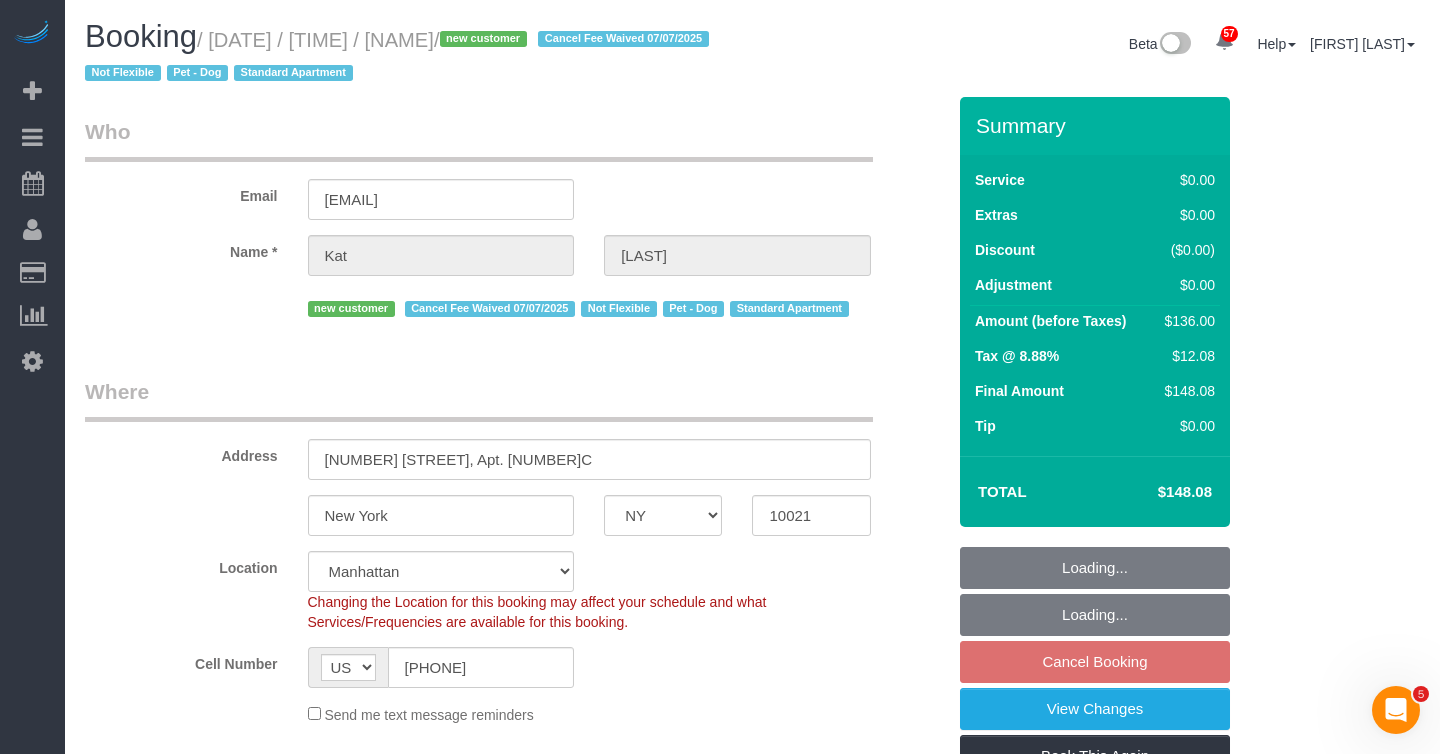 select on "number:89" 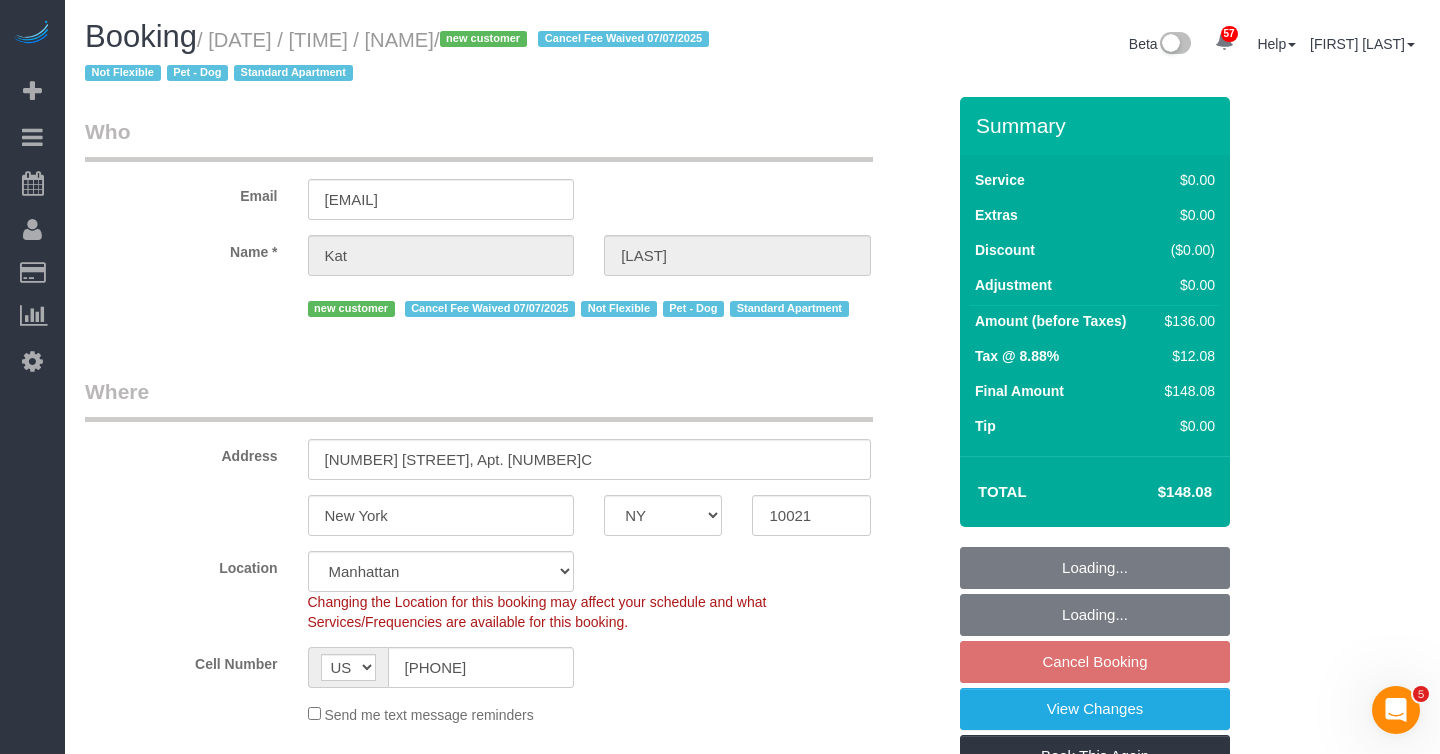 select on "number:90" 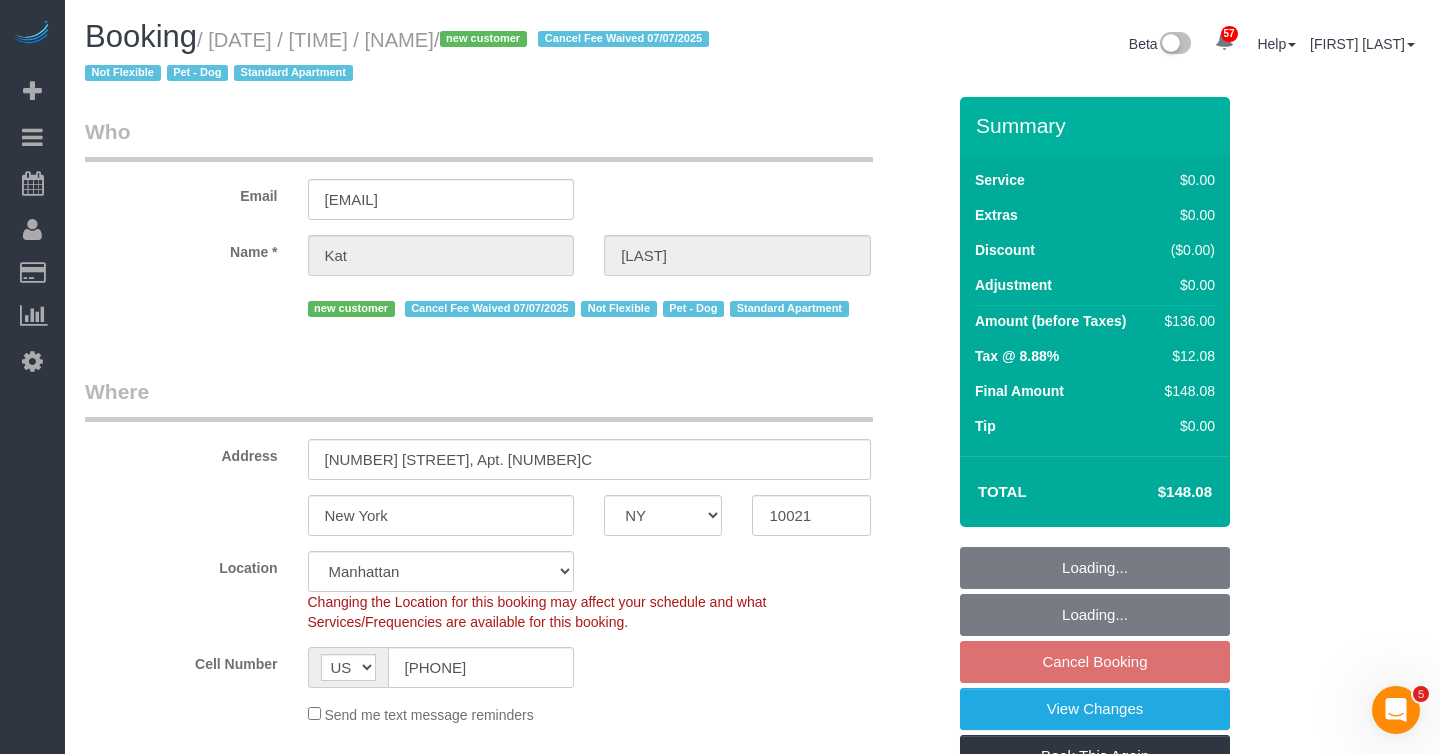 select on "number:13" 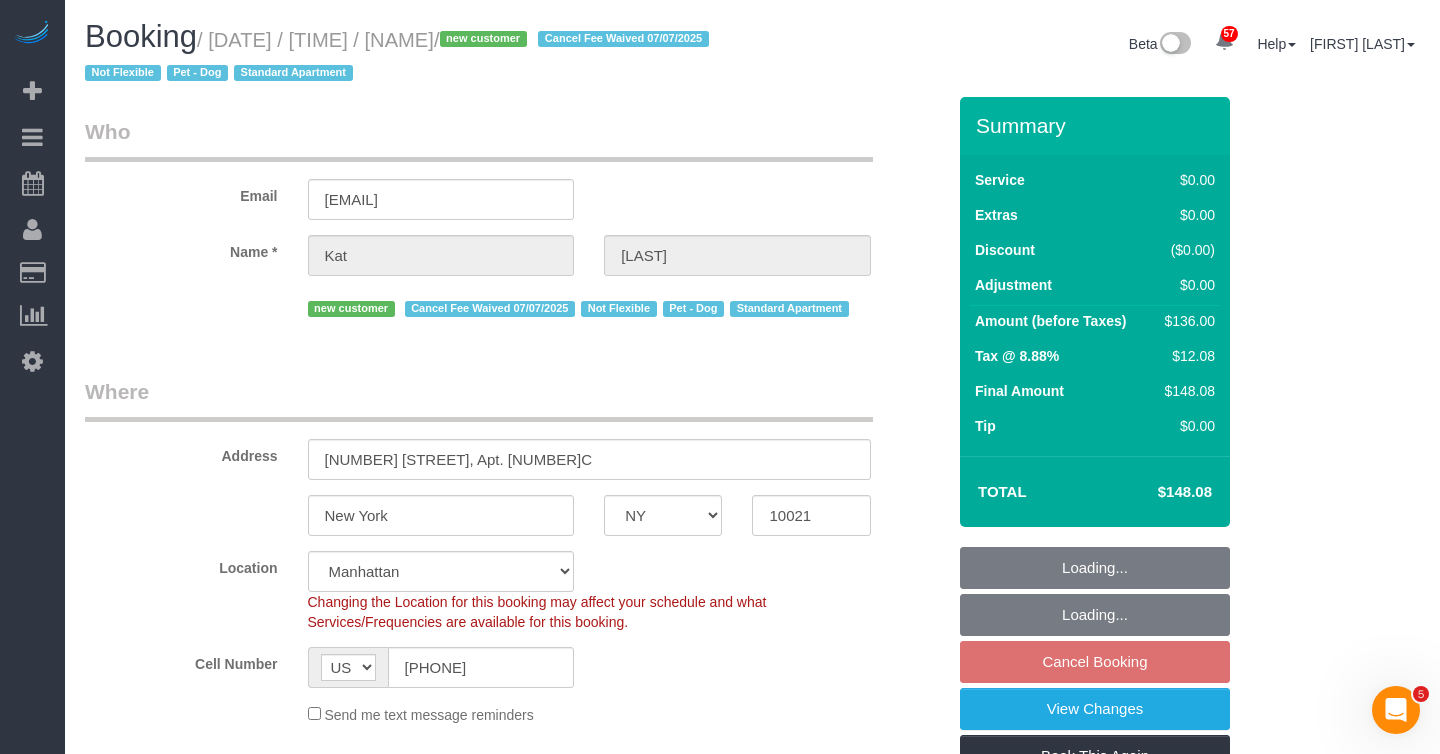 select on "number:5" 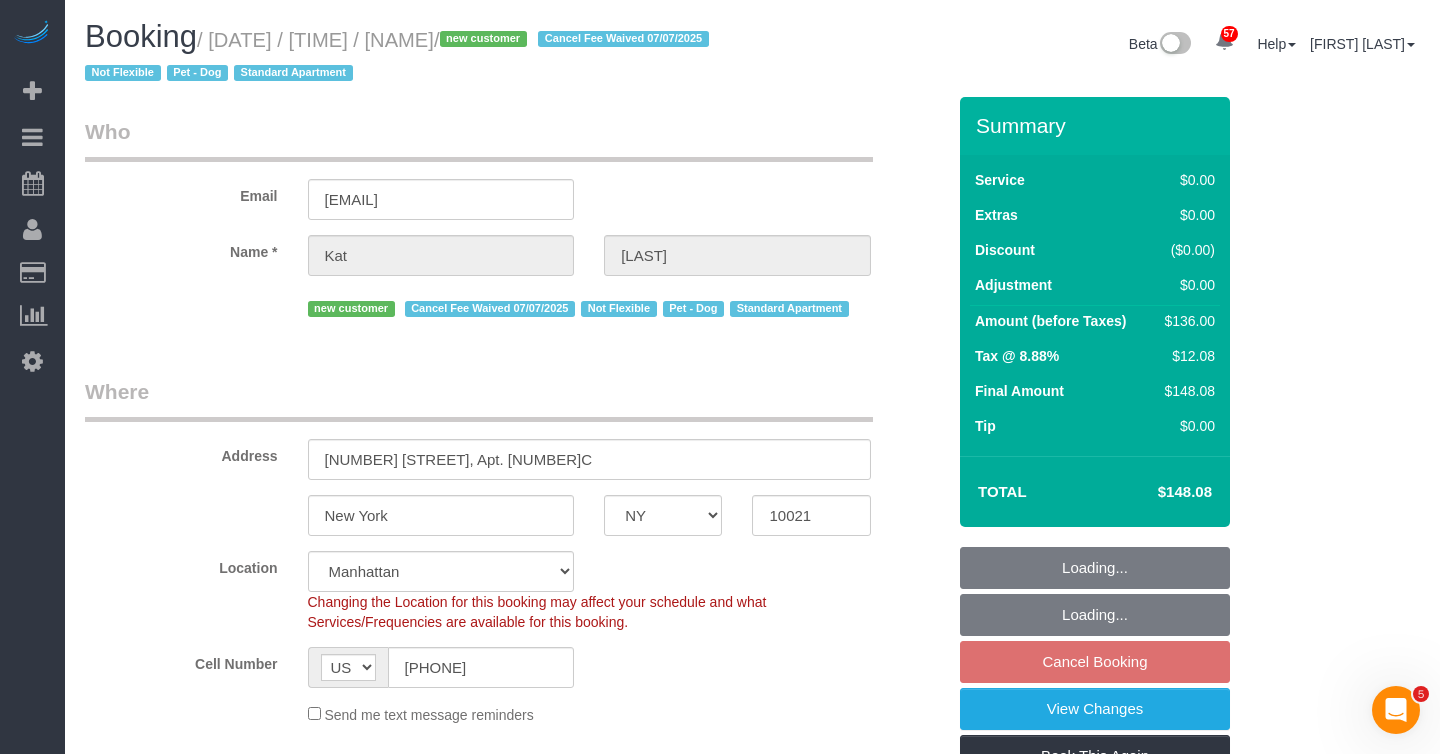 select on "object:1085" 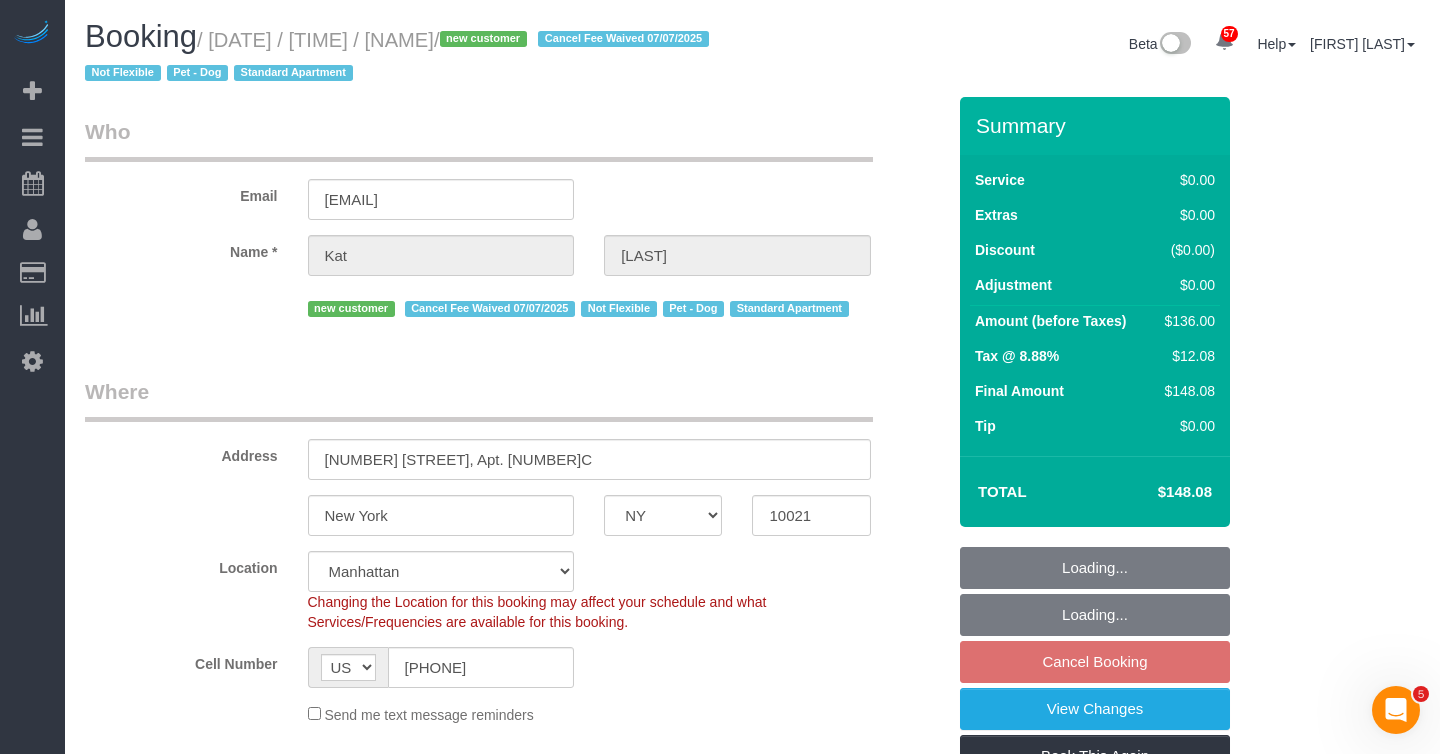 select on "spot7" 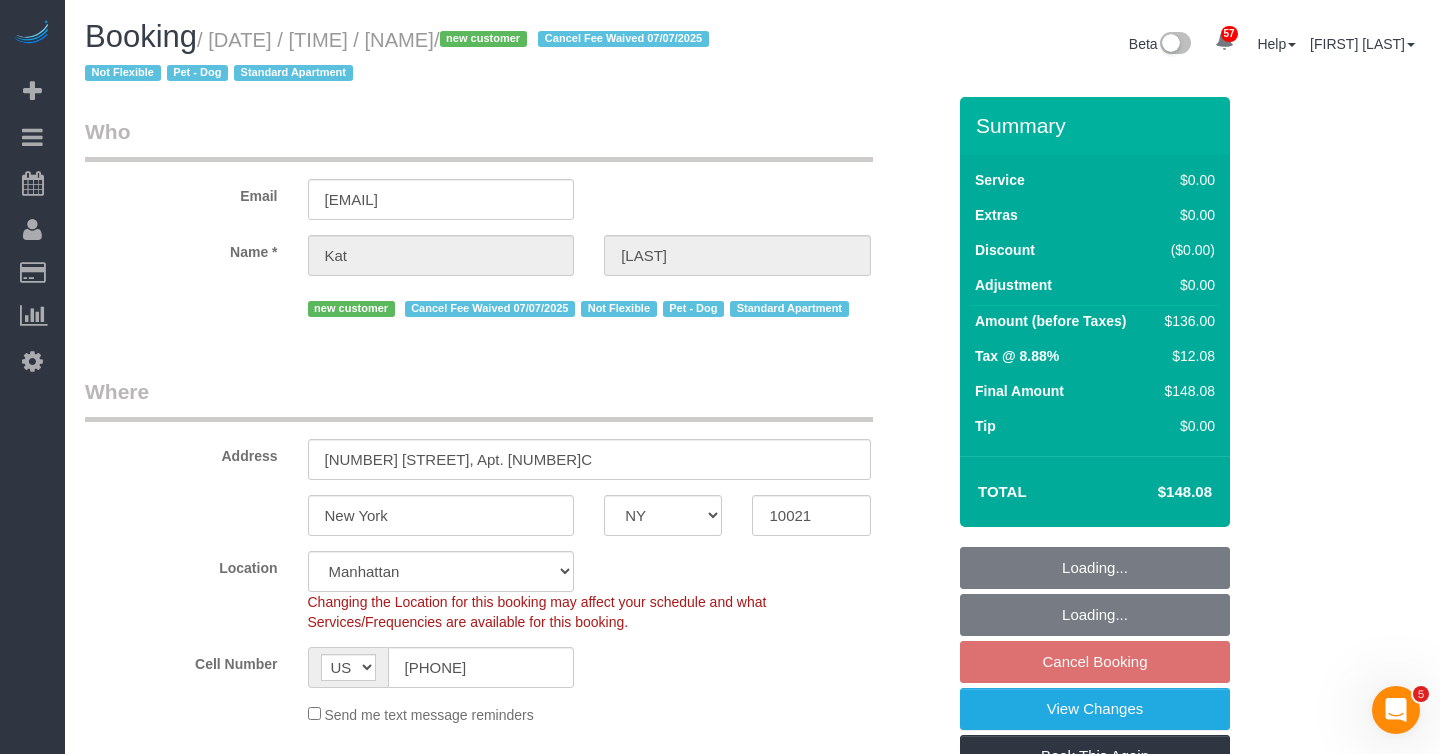 select on "1" 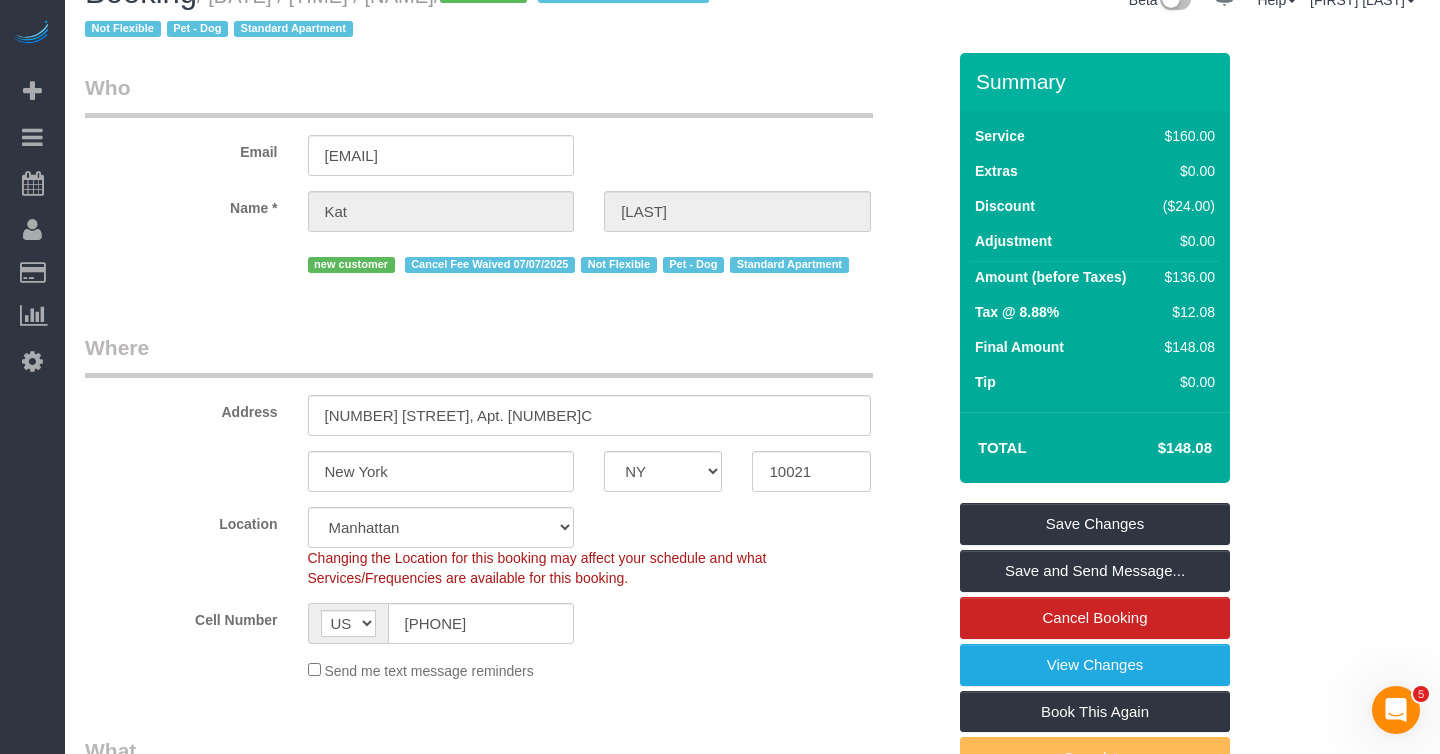 scroll, scrollTop: 0, scrollLeft: 0, axis: both 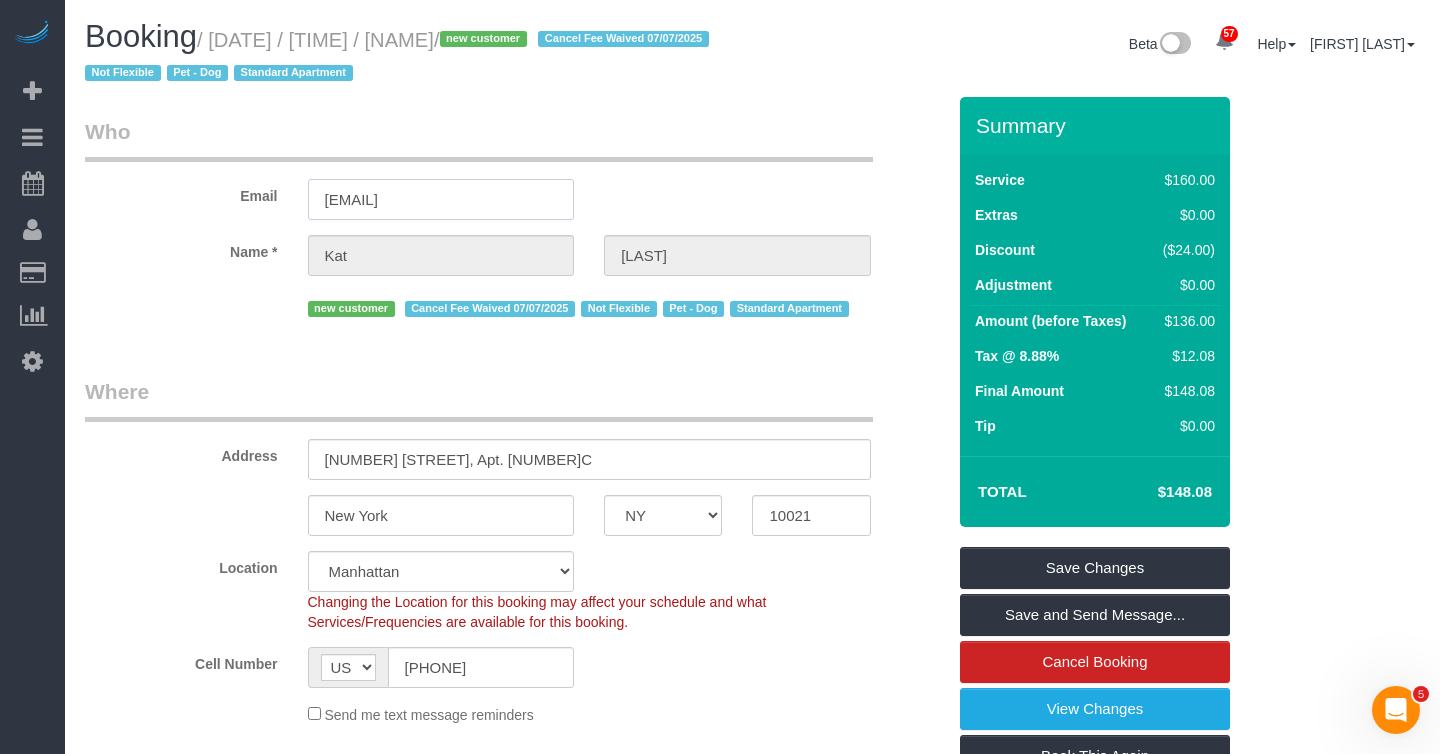 click on "[EMAIL]" at bounding box center (441, 199) 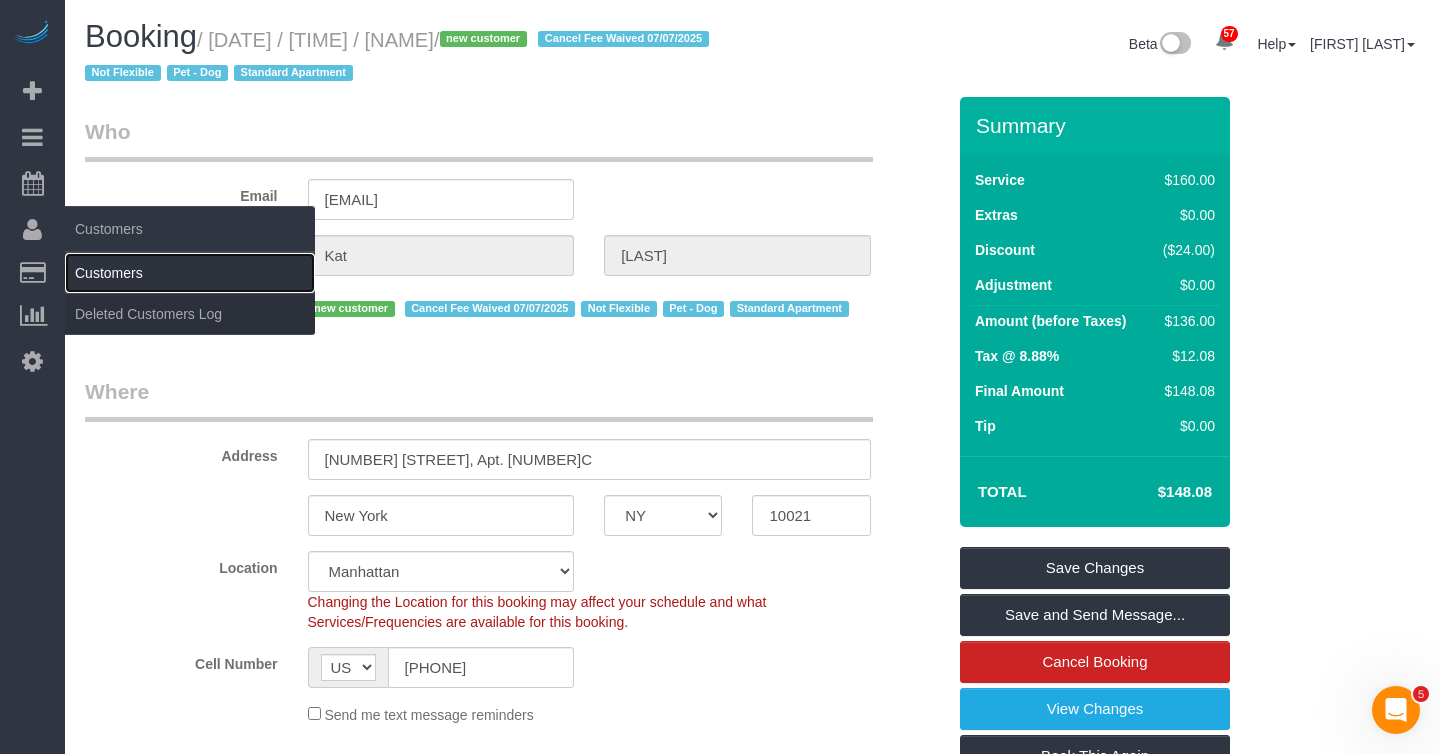 click on "Customers" at bounding box center (190, 273) 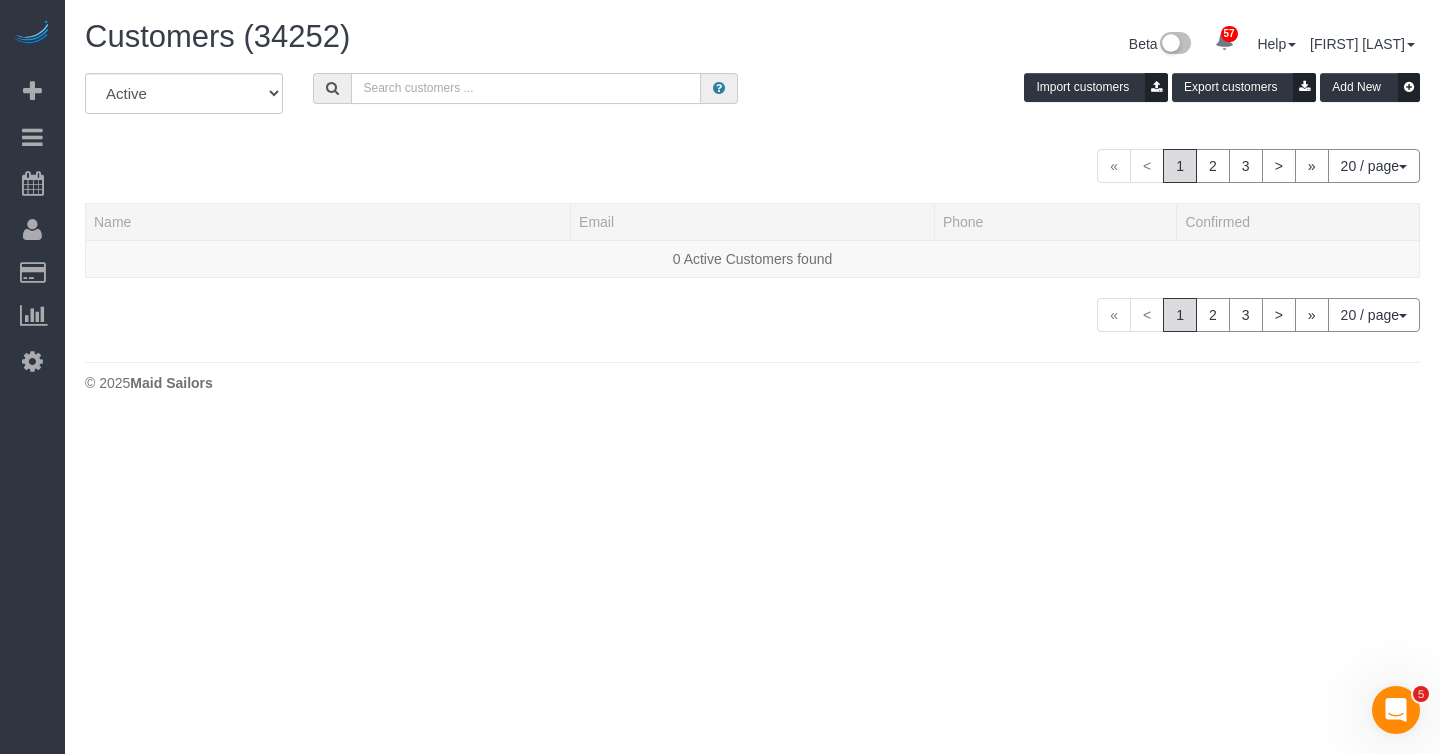 click at bounding box center [526, 88] 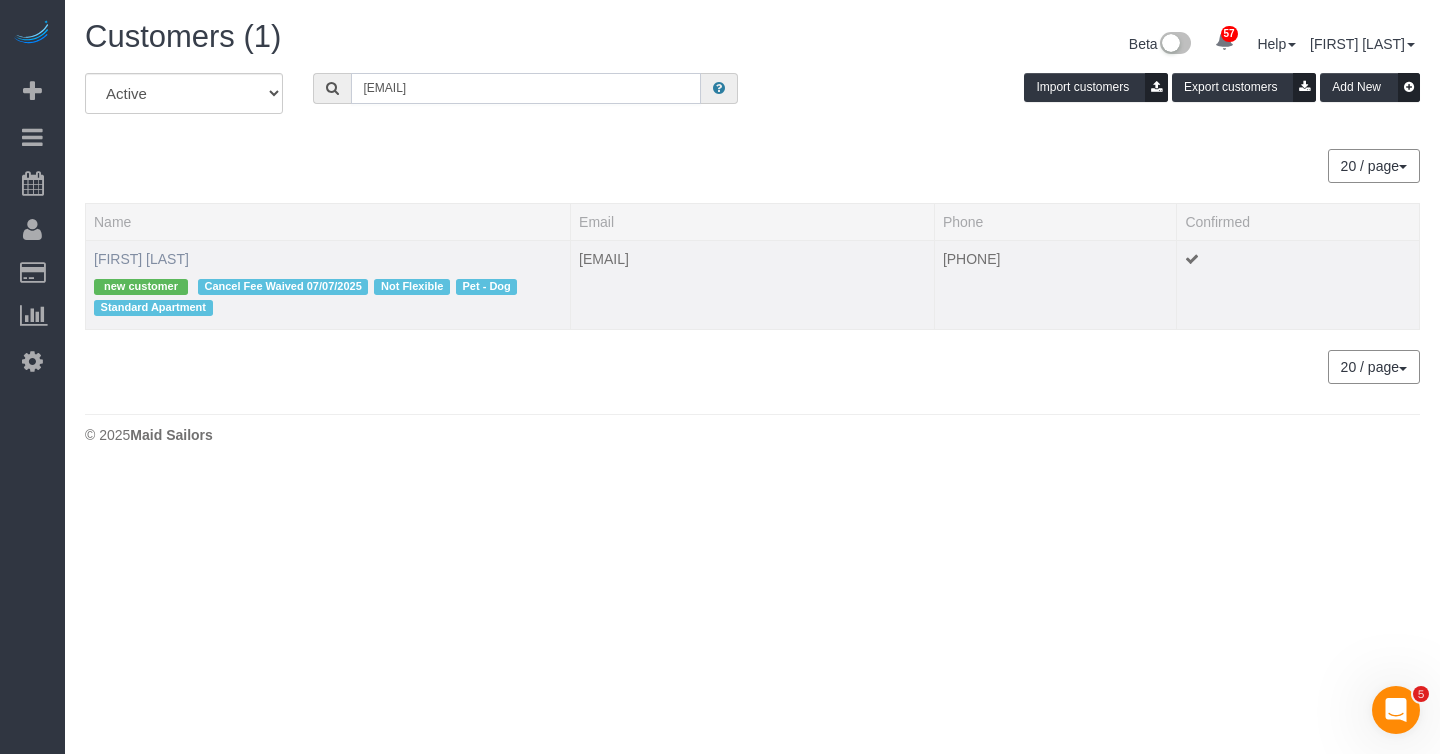 type on "[EMAIL]" 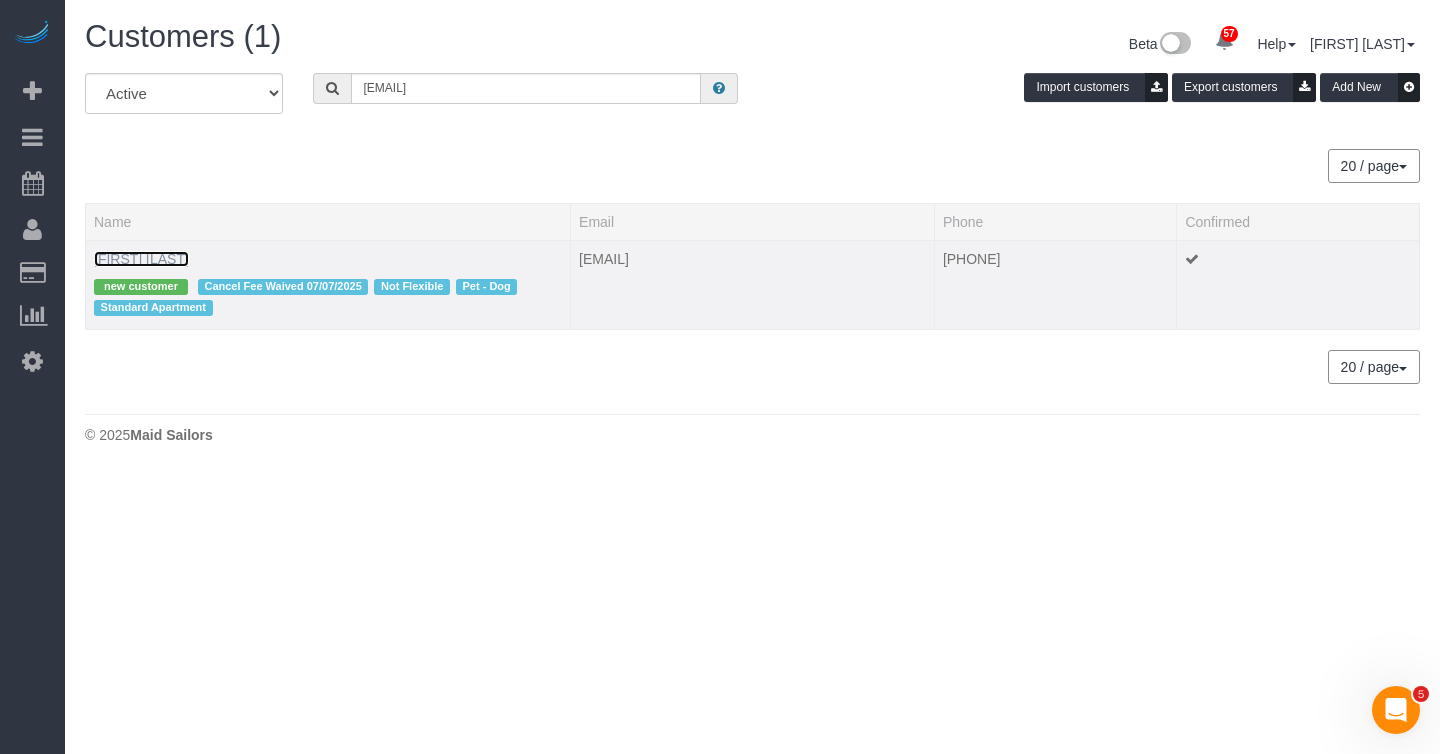 click on "[FIRST] [LAST]" at bounding box center (141, 259) 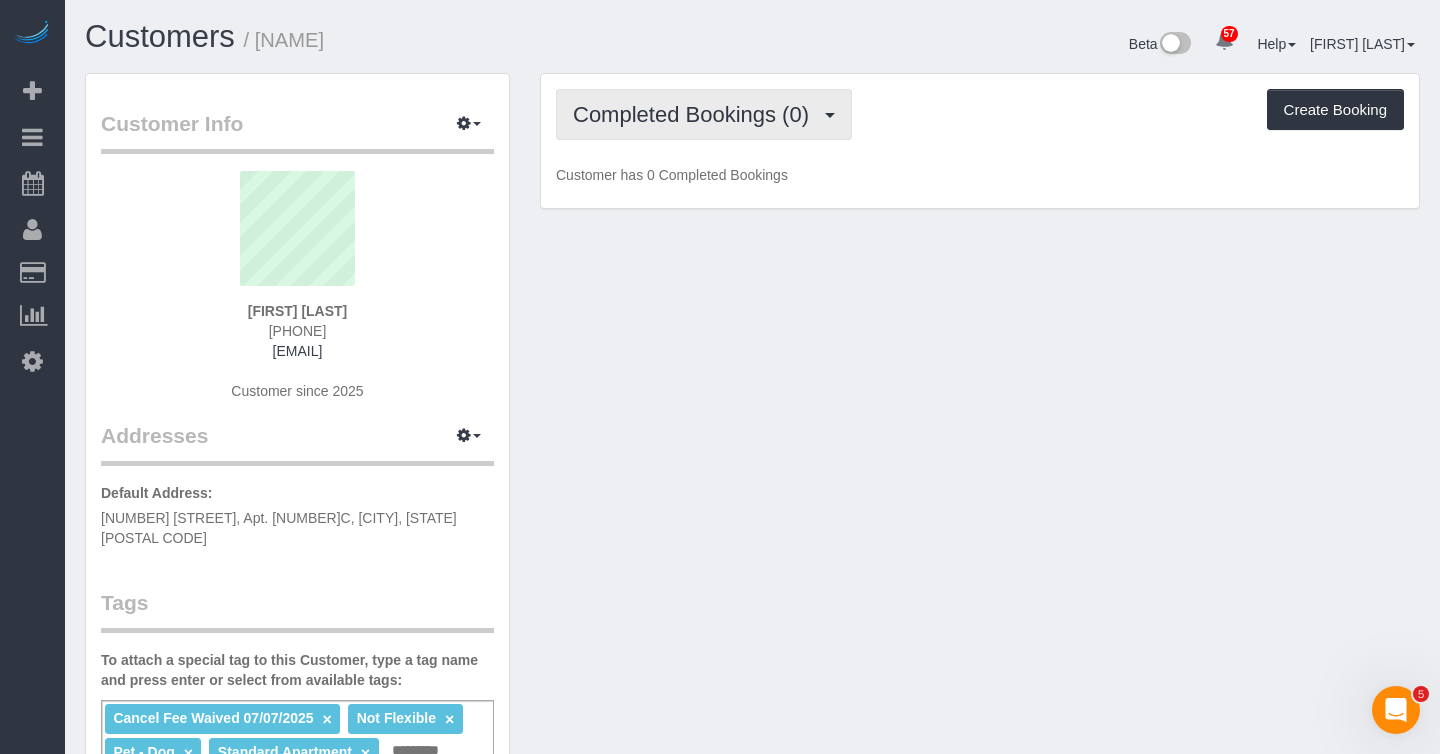 click on "Completed Bookings (0)" at bounding box center (696, 114) 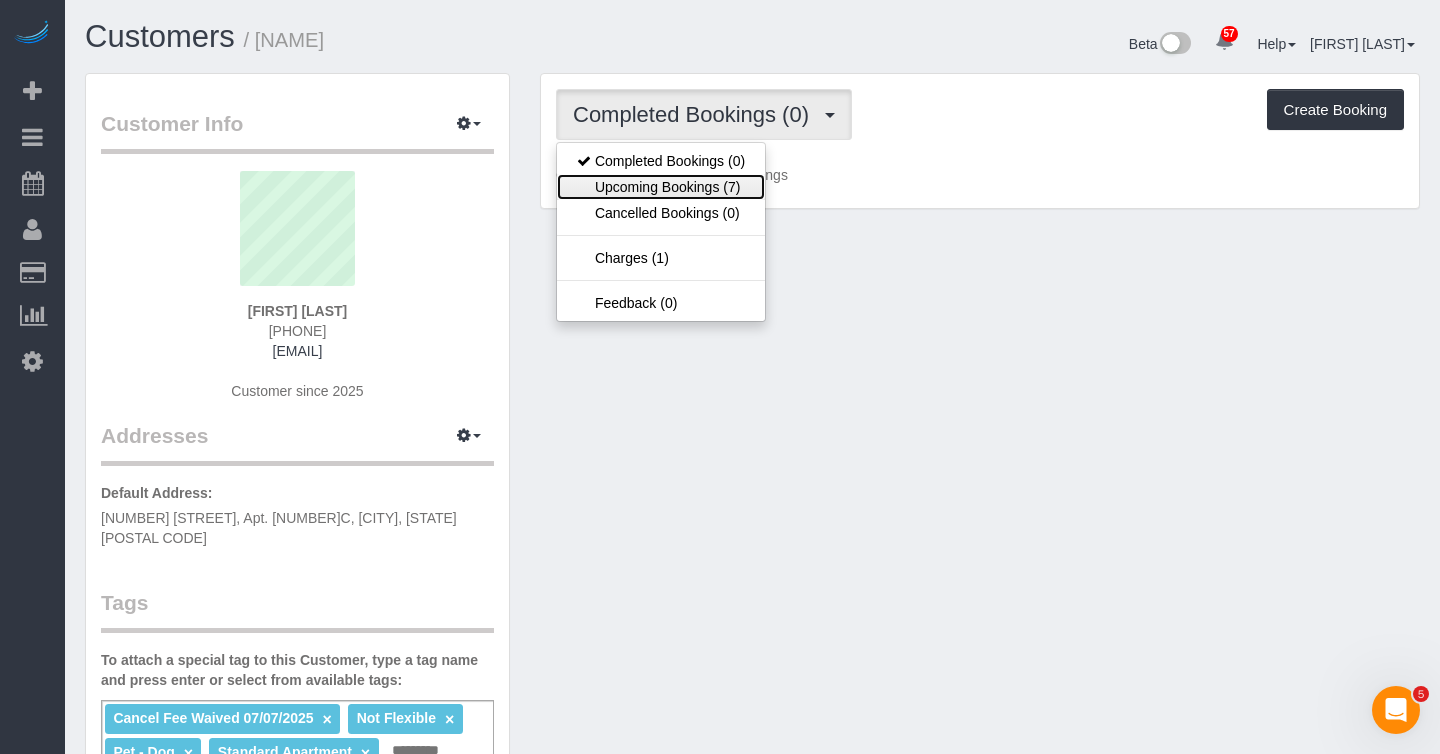 click on "Upcoming Bookings (7)" at bounding box center [661, 187] 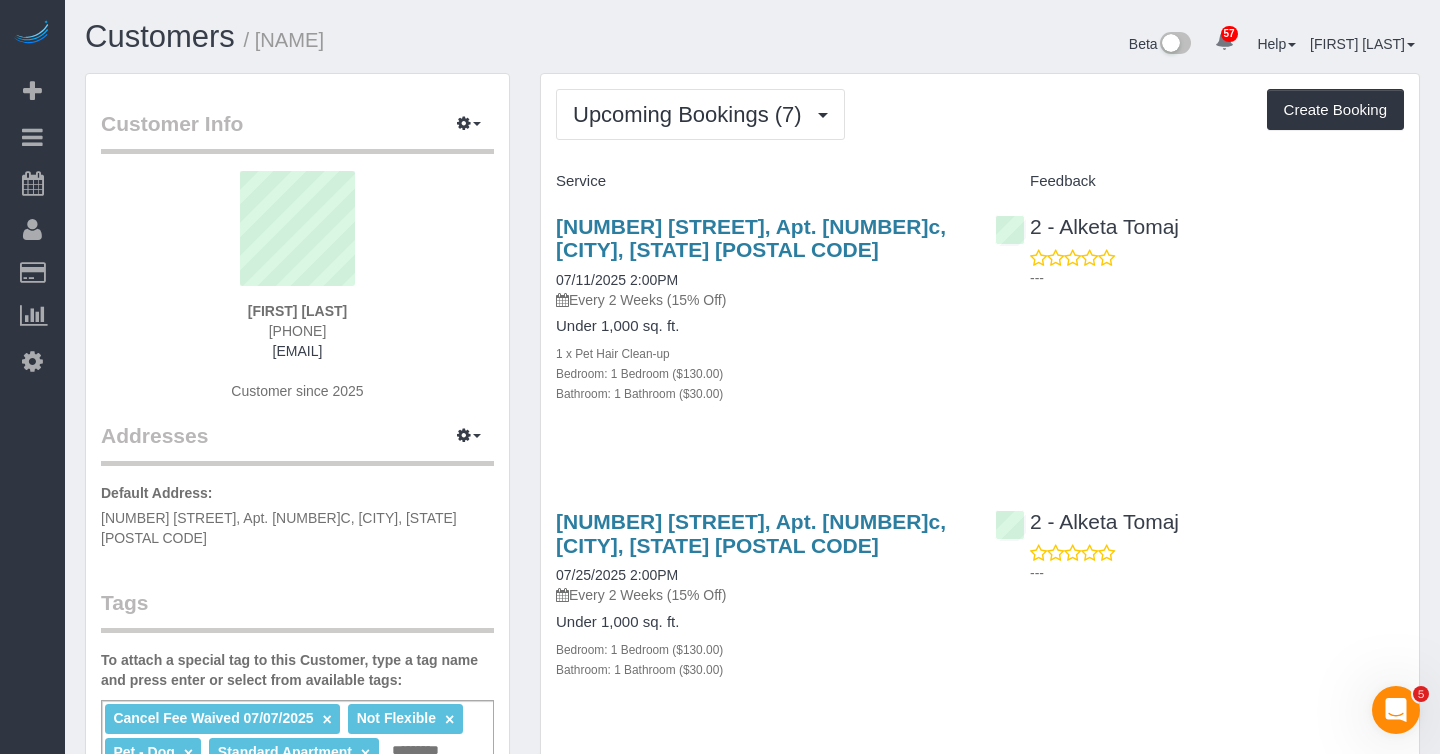 drag, startPoint x: 693, startPoint y: 573, endPoint x: 551, endPoint y: 569, distance: 142.05632 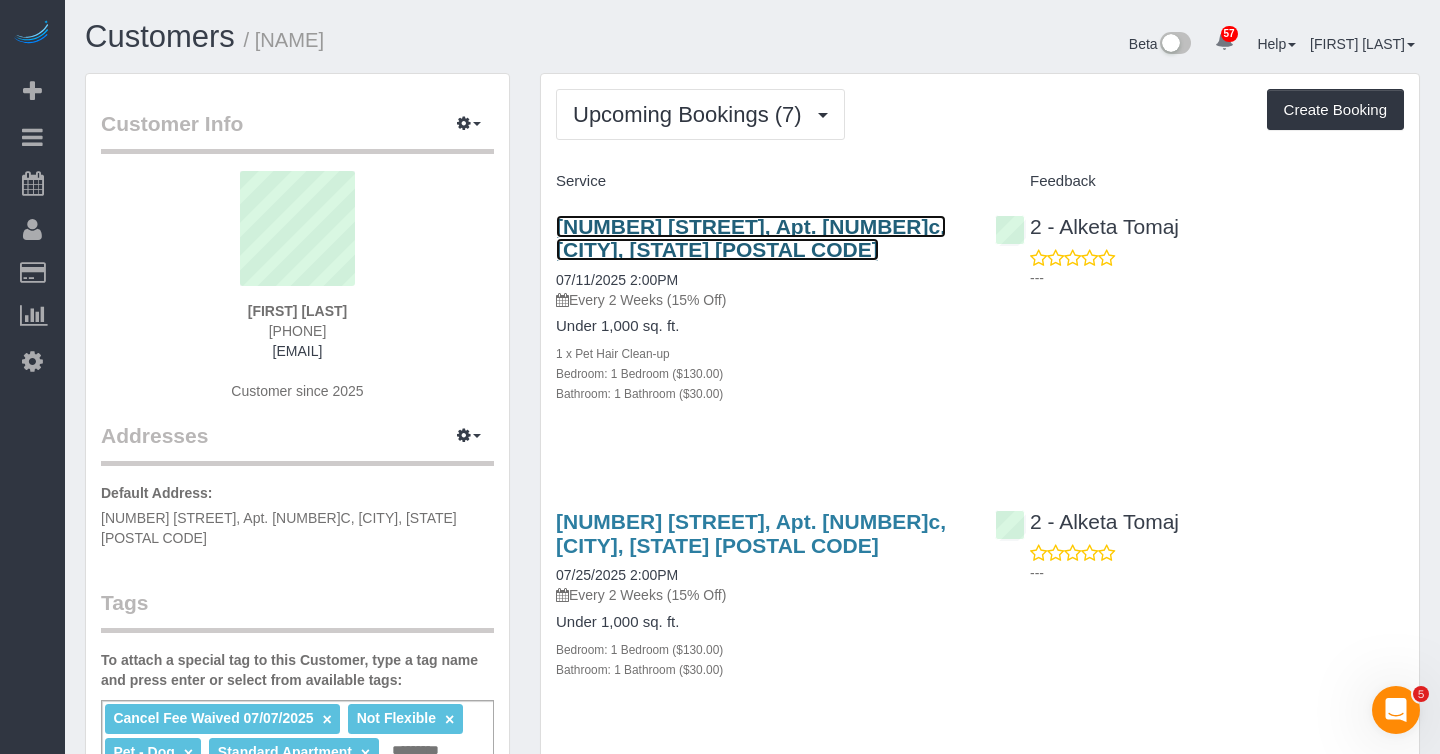 click on "[NUMBER] [STREET], [APT], [CITY], [STATE] [POSTAL_CODE]" at bounding box center (751, 238) 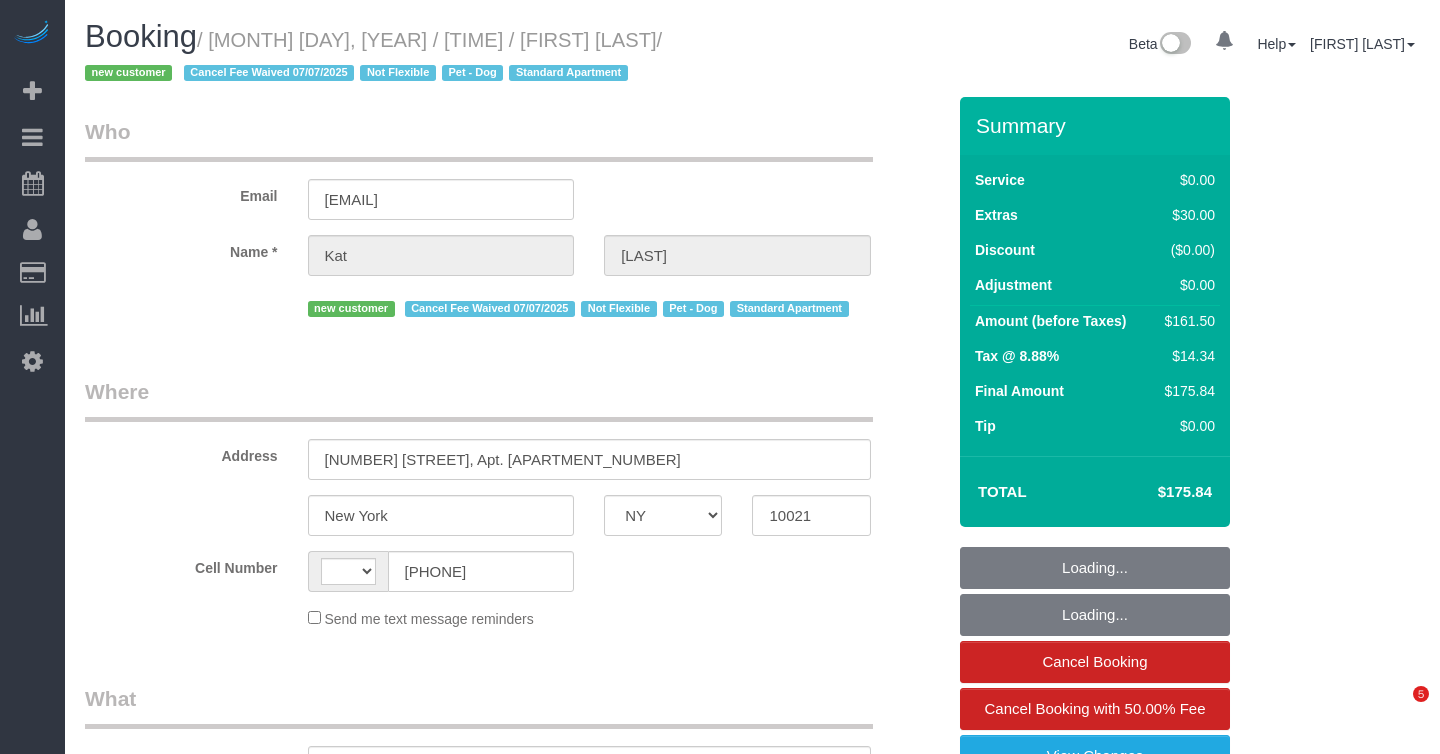 select on "NY" 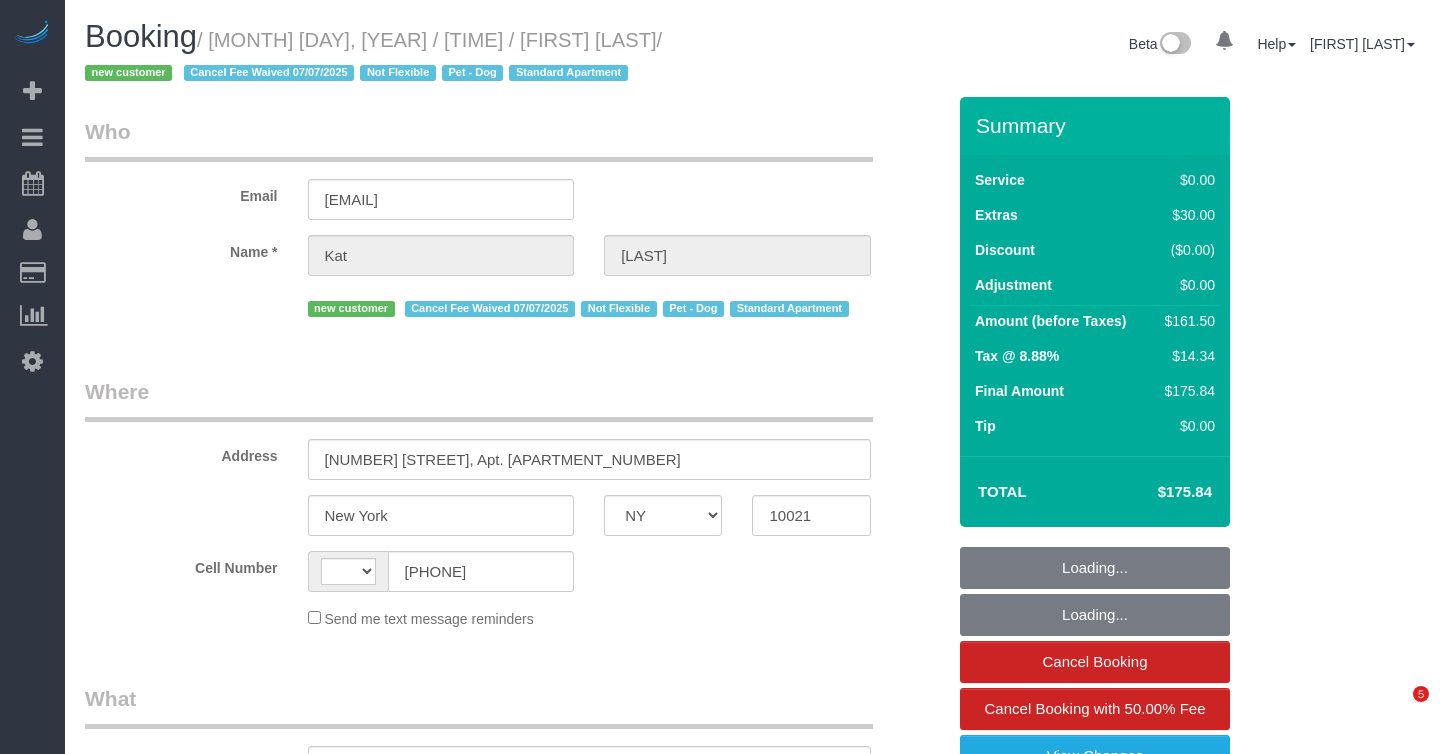 scroll, scrollTop: 0, scrollLeft: 0, axis: both 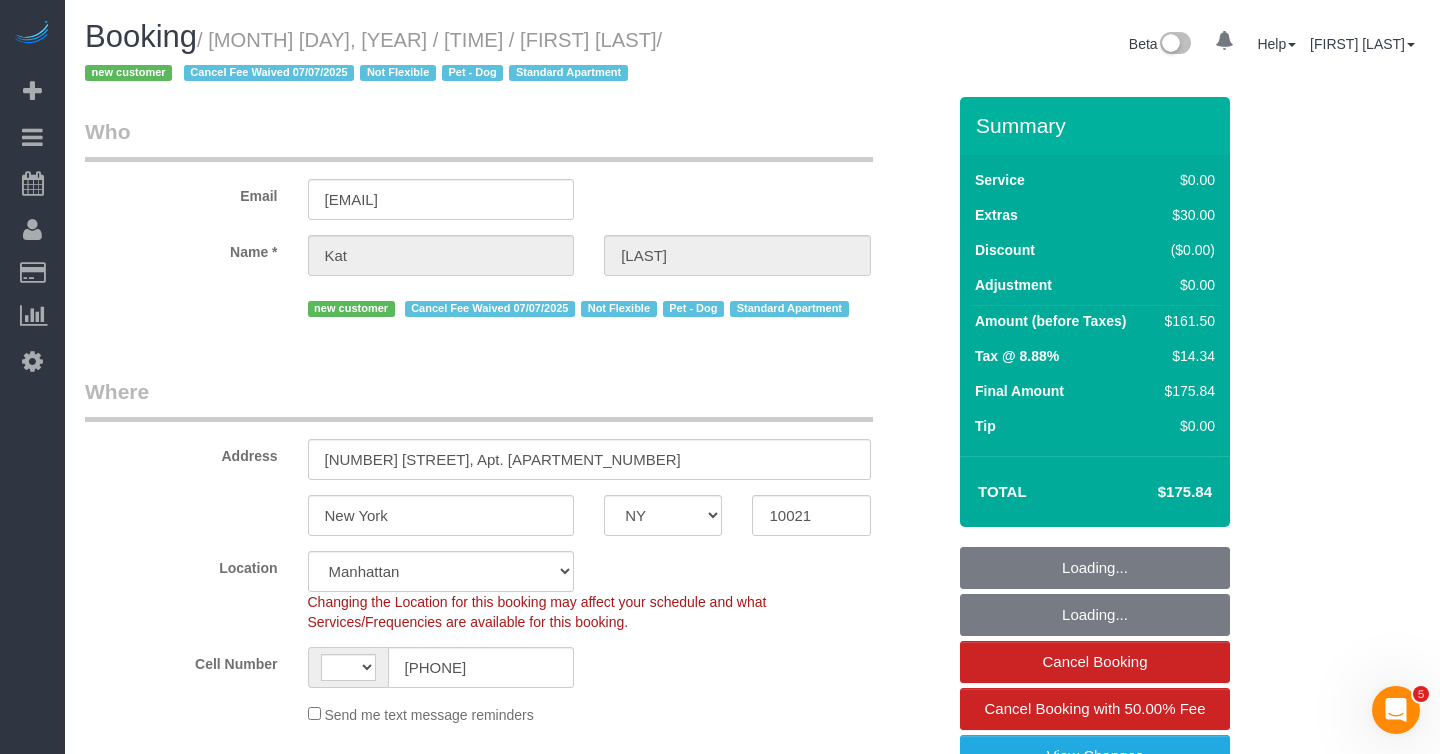 select on "string:US" 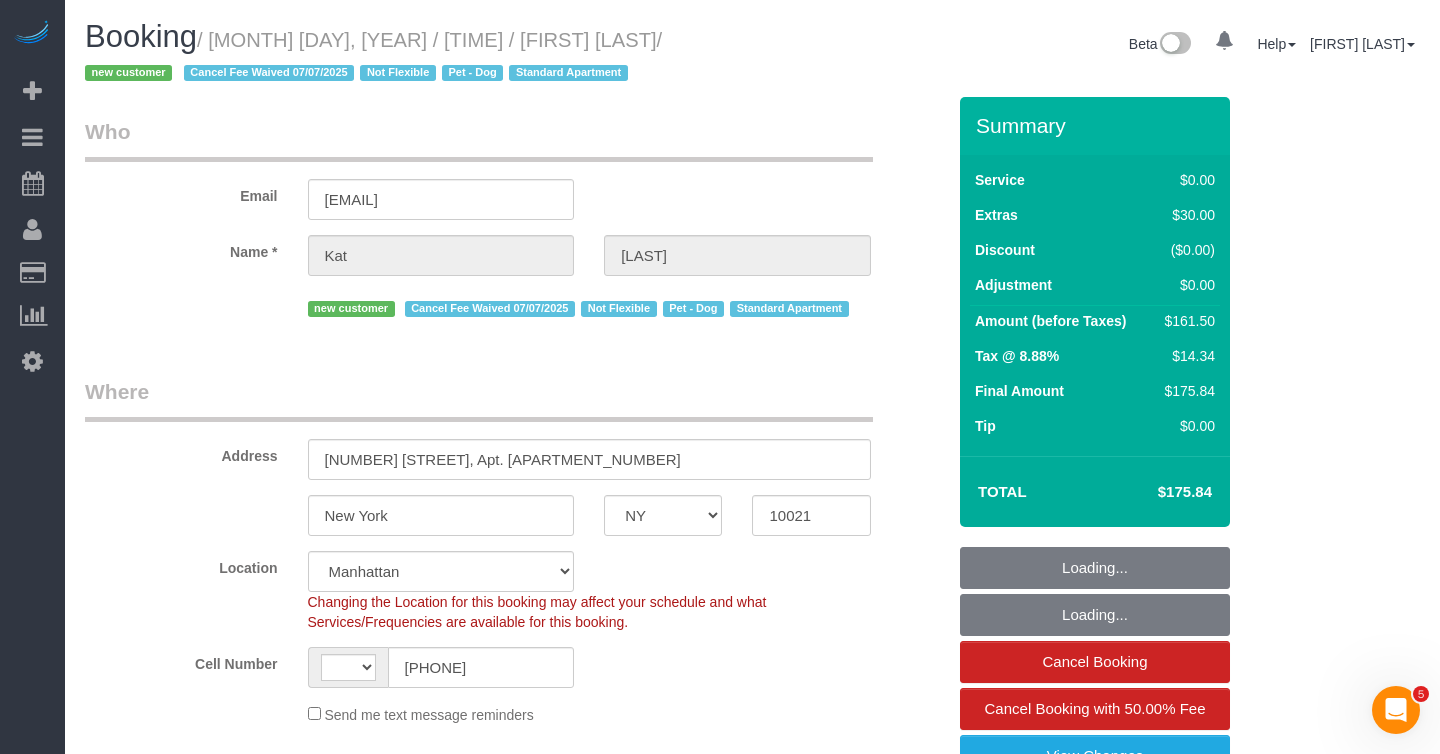 select on "string:stripe-pm_1ReiOj4VGloSiKo7TxkeOL8F" 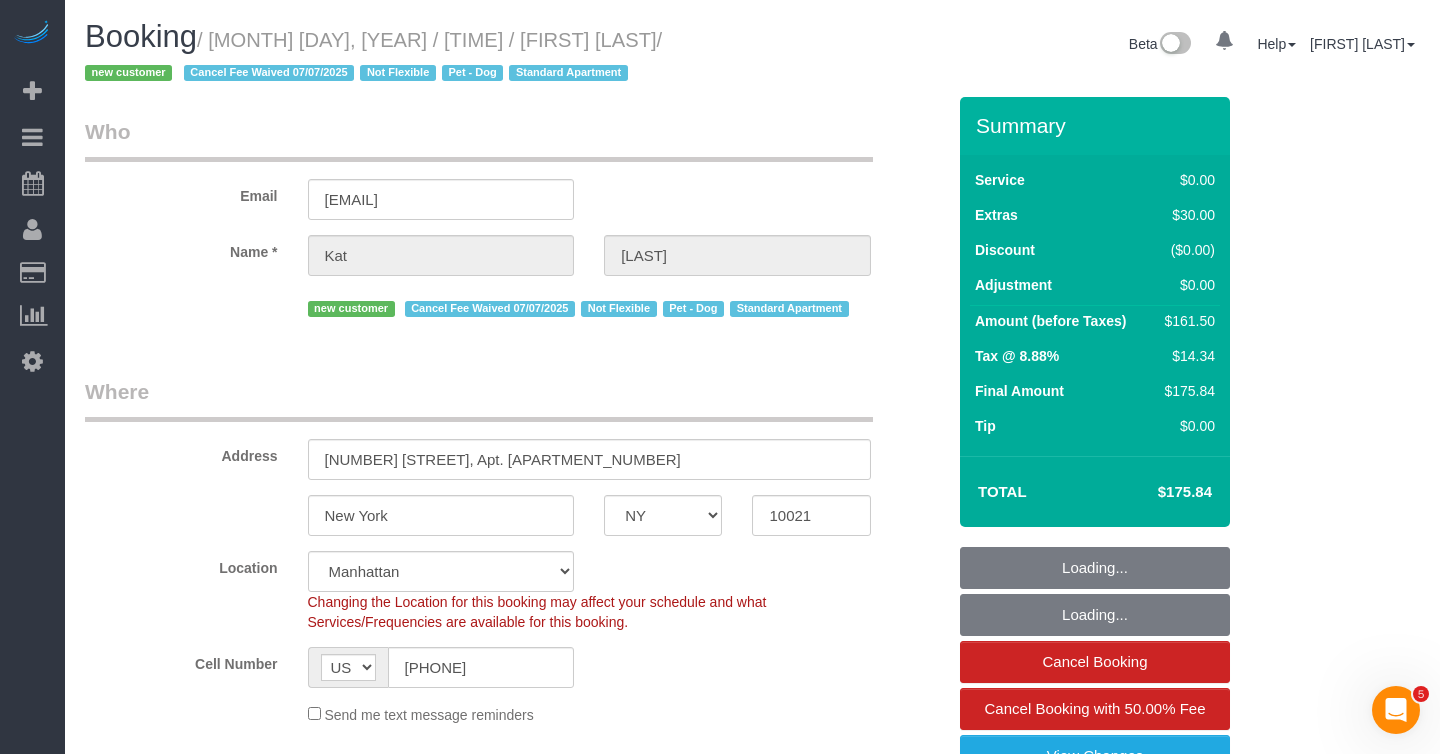 select on "object:946" 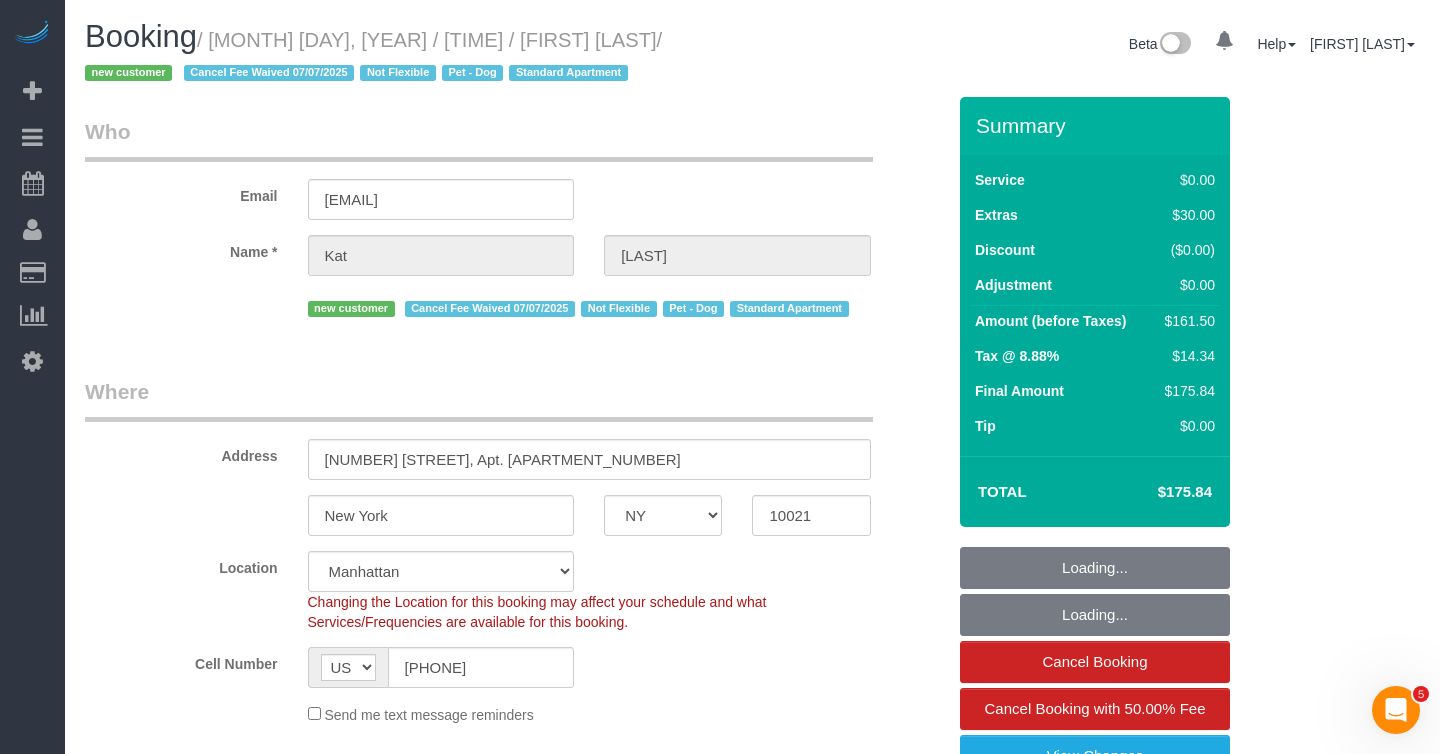 select on "1" 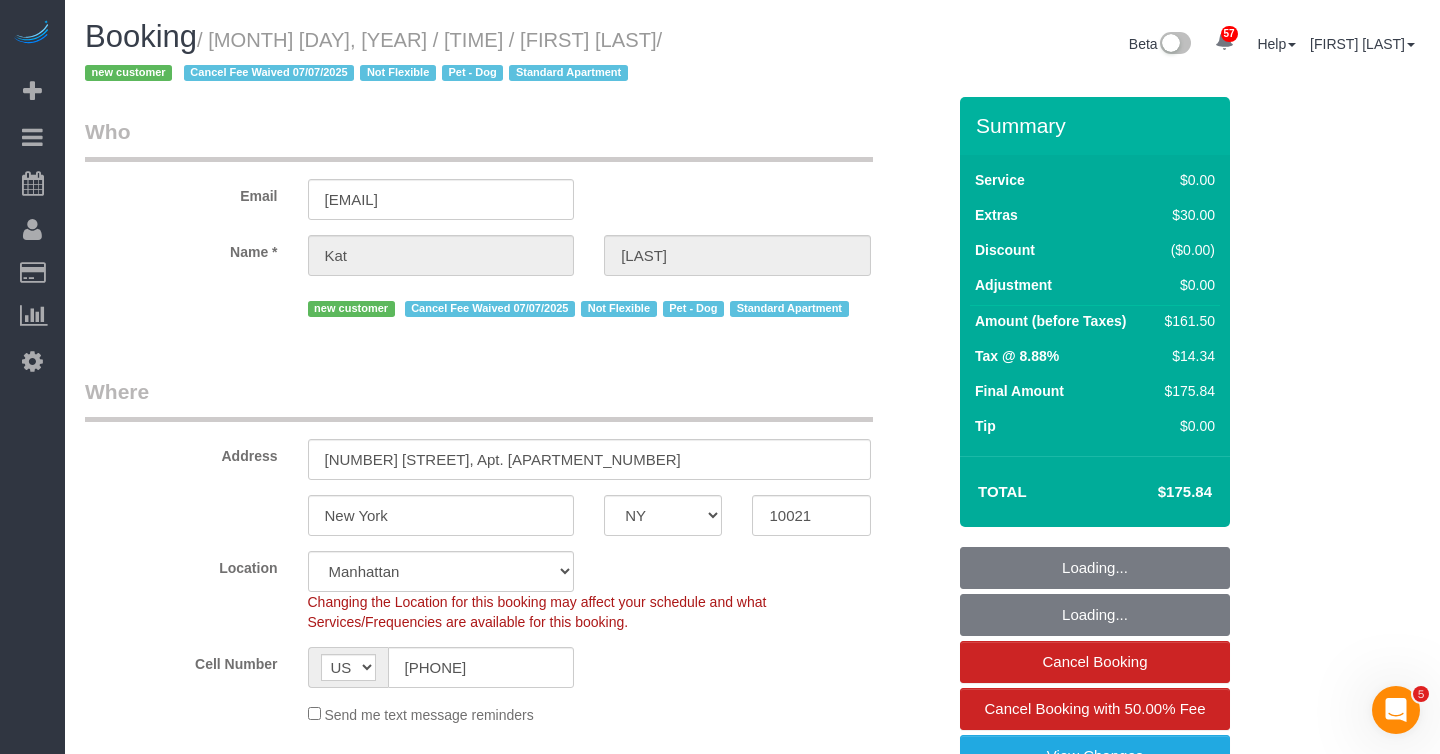 select on "object:986" 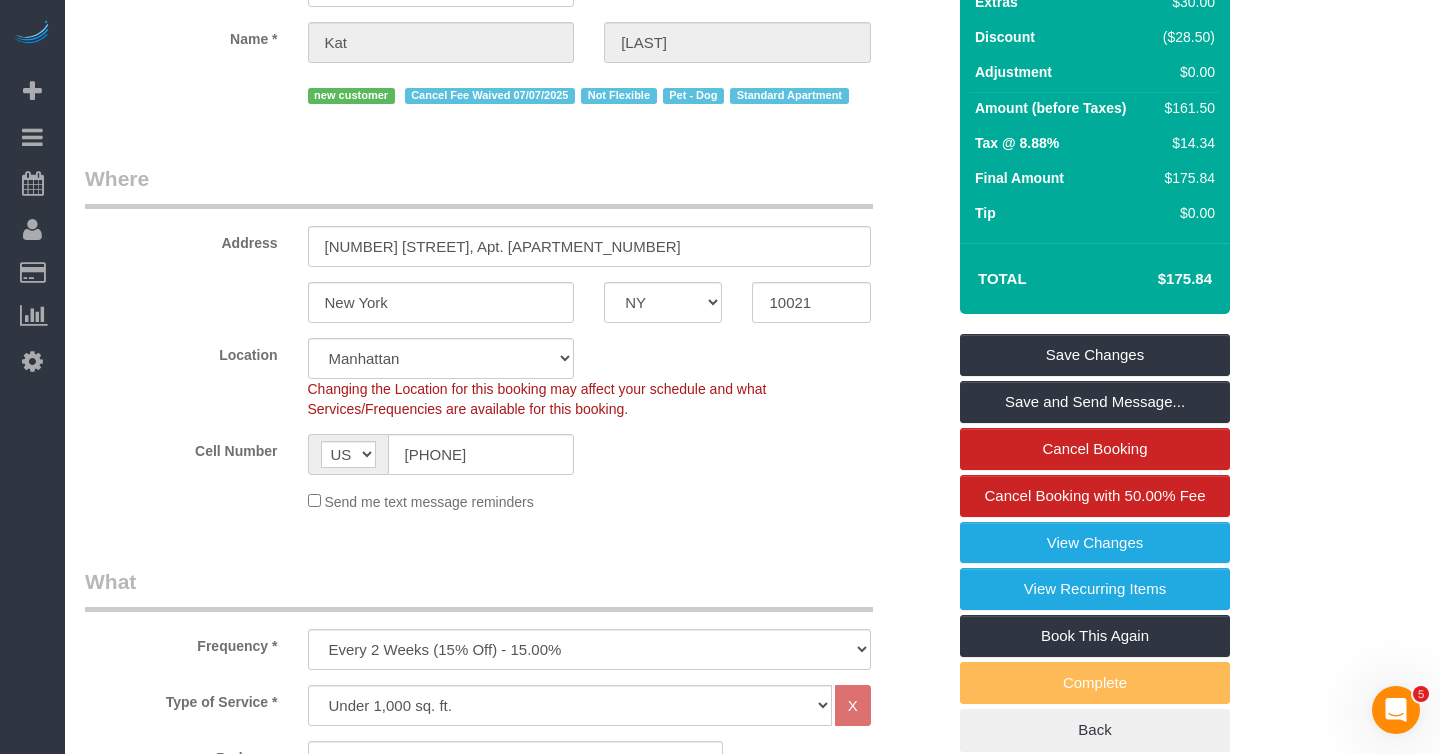 scroll, scrollTop: 180, scrollLeft: 0, axis: vertical 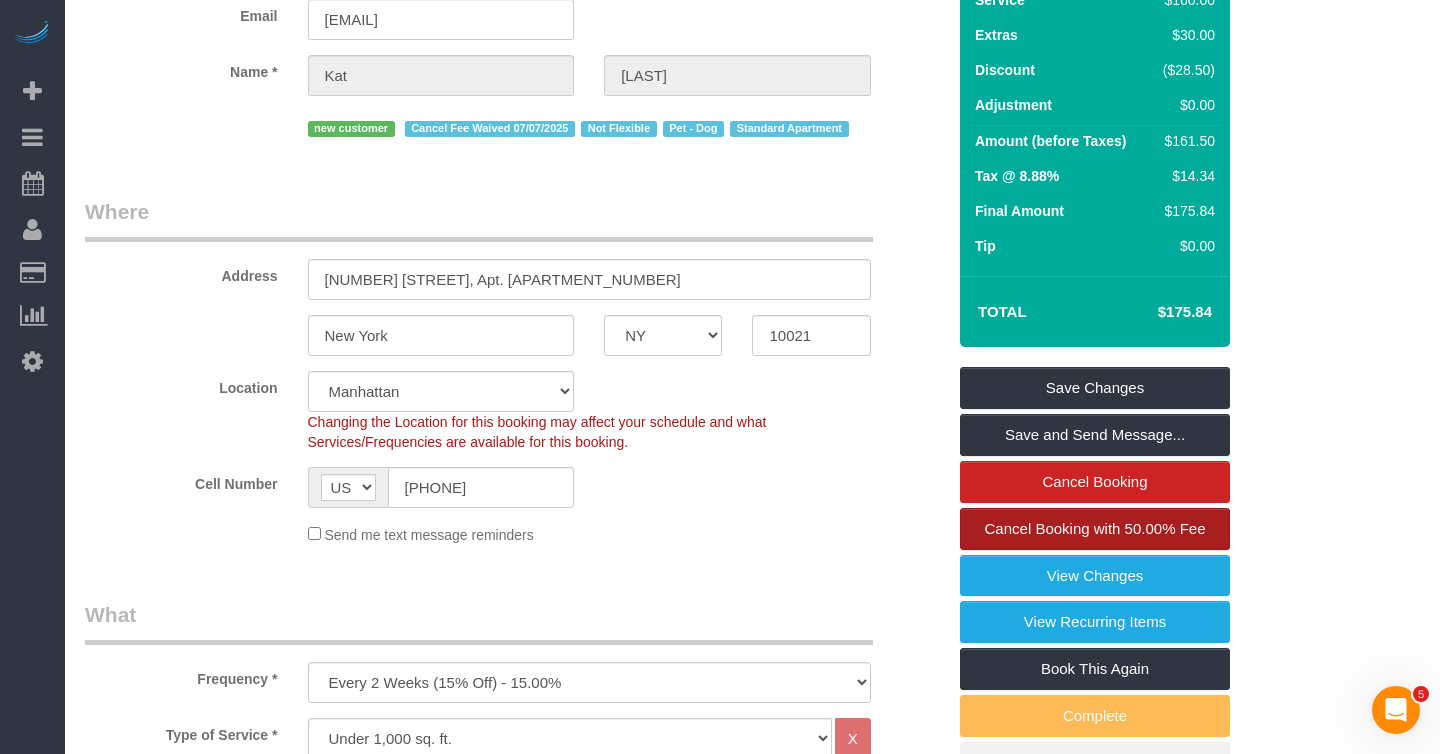 click on "Cancel Booking with 50.00% Fee" at bounding box center (1095, 528) 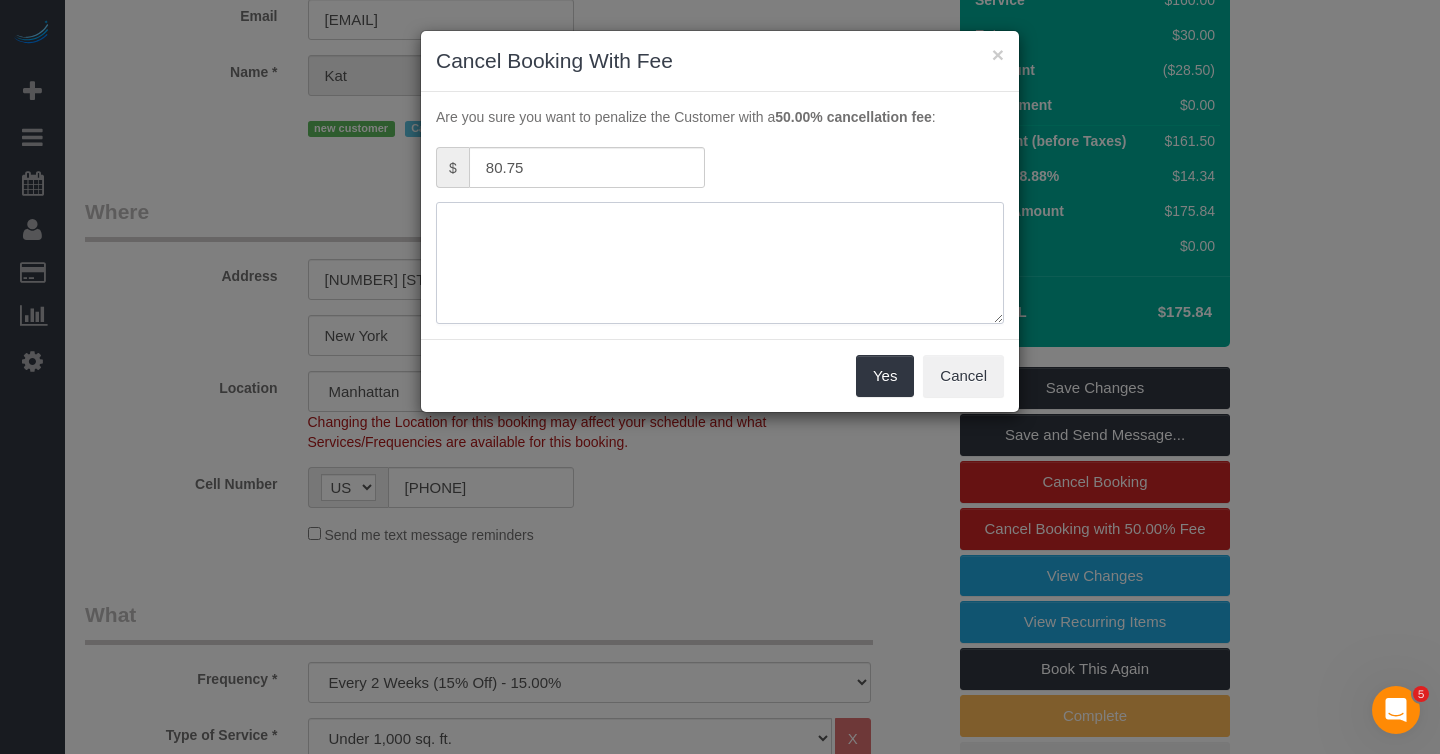 click at bounding box center [720, 263] 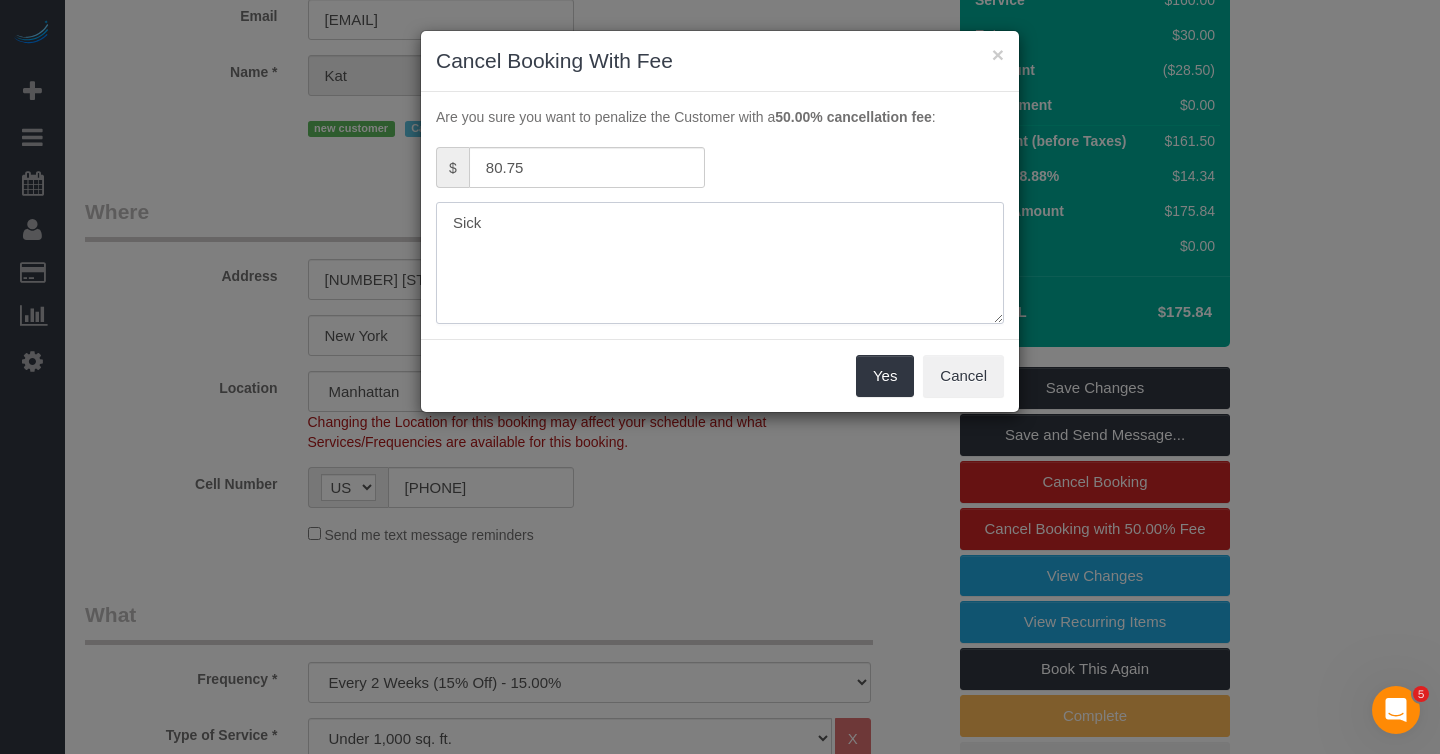 type on "Sick" 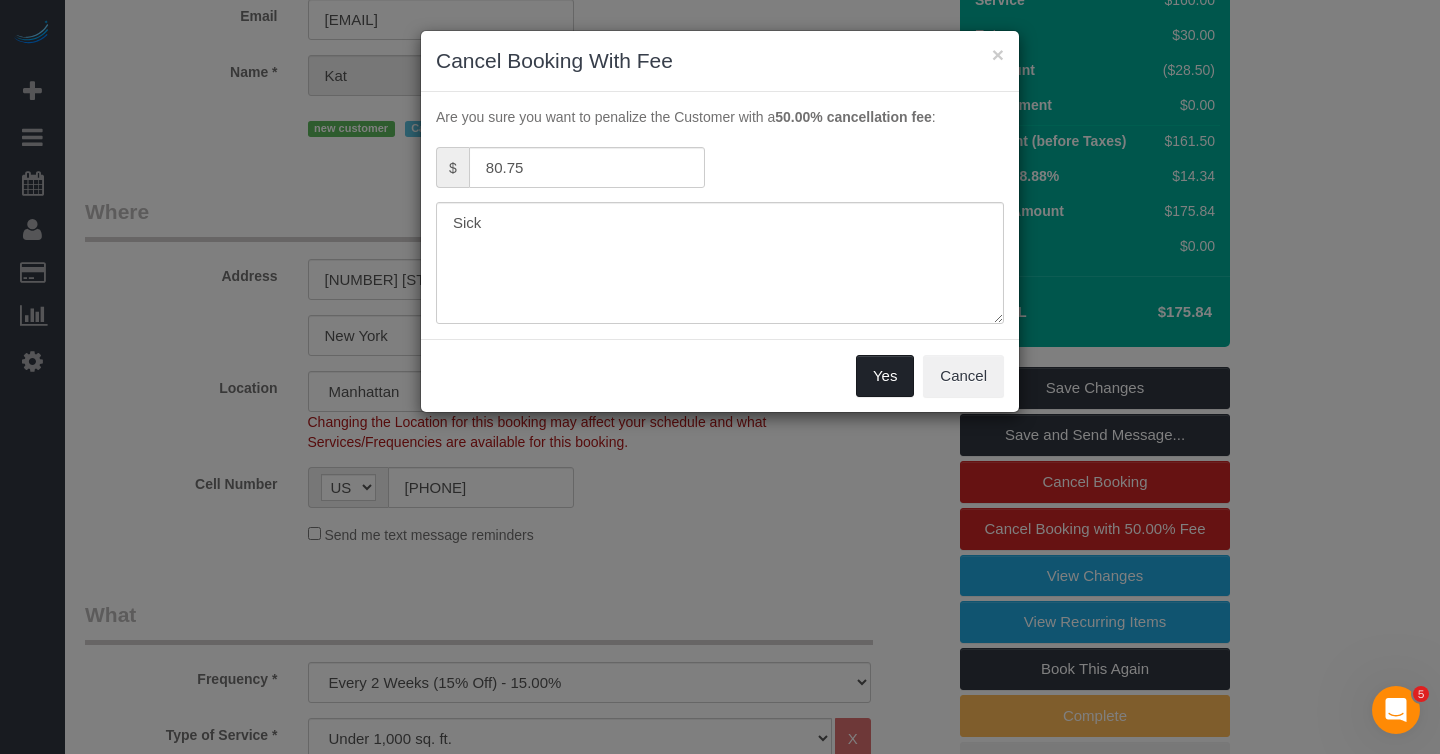 click on "Yes" at bounding box center [885, 376] 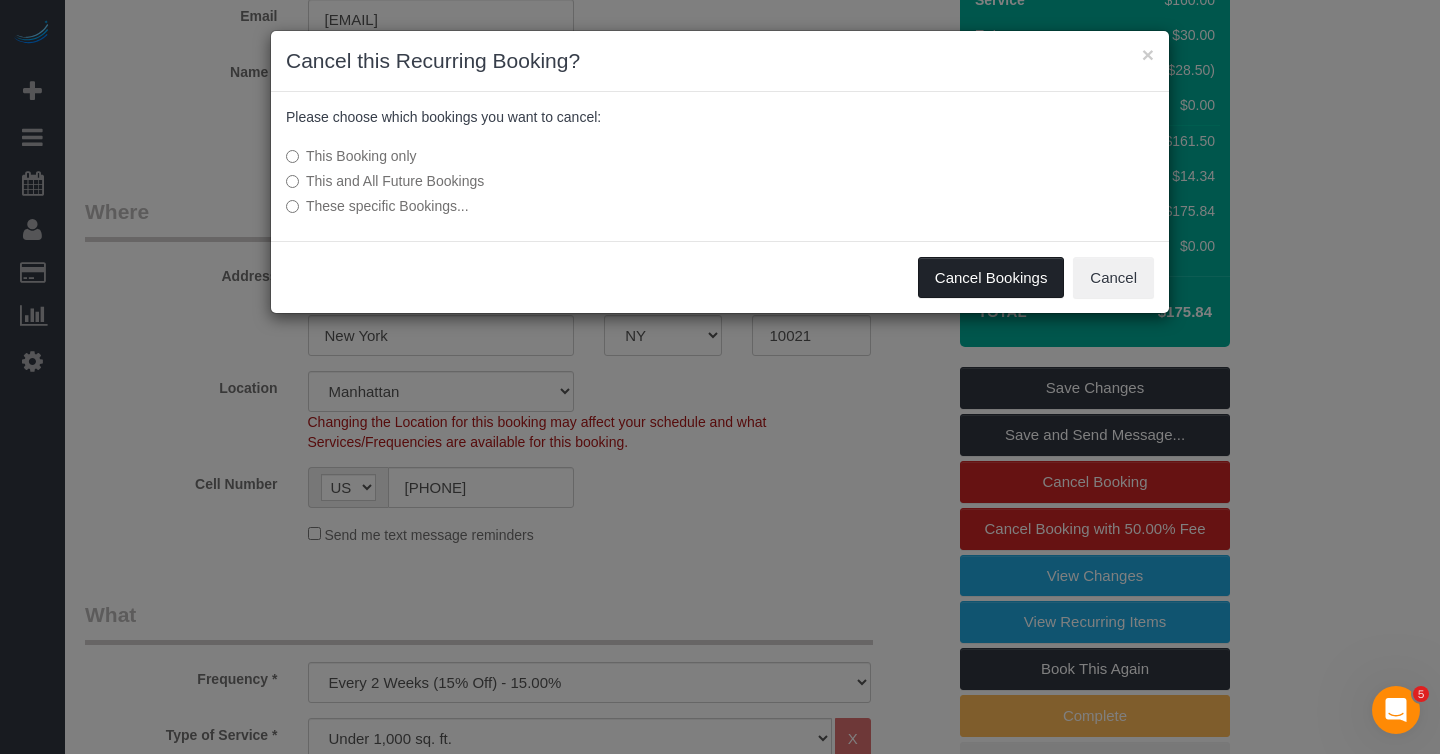 click on "Cancel Bookings" at bounding box center (991, 278) 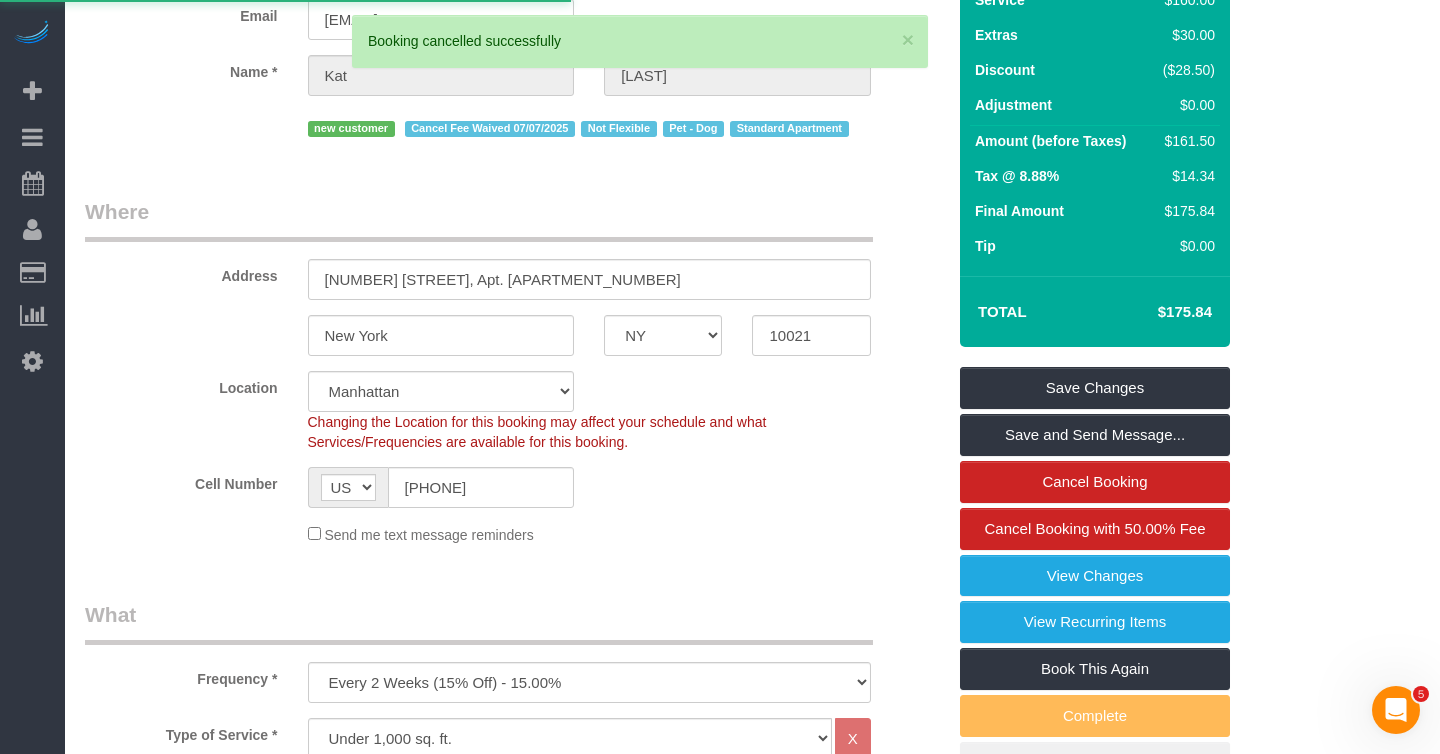 scroll, scrollTop: 0, scrollLeft: 0, axis: both 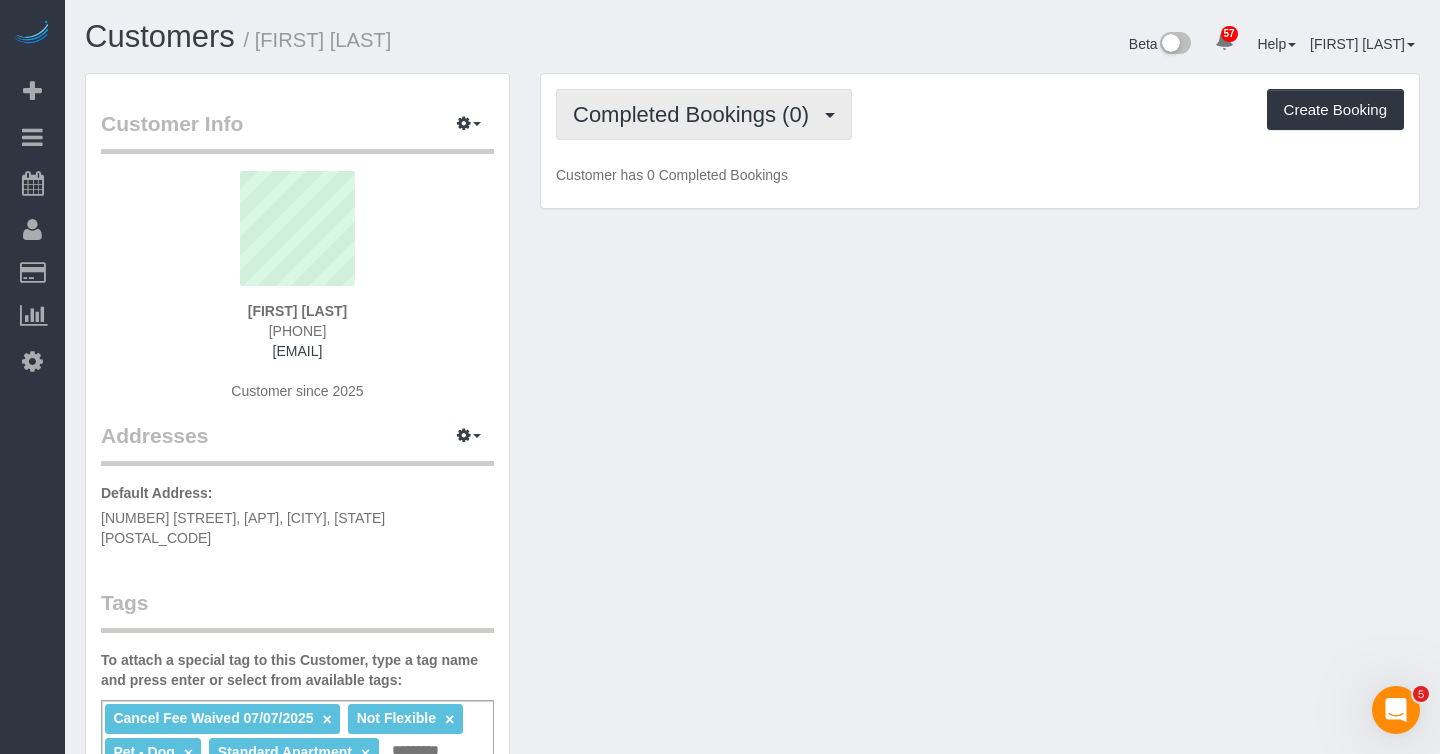 click on "Completed Bookings (0)" at bounding box center [696, 114] 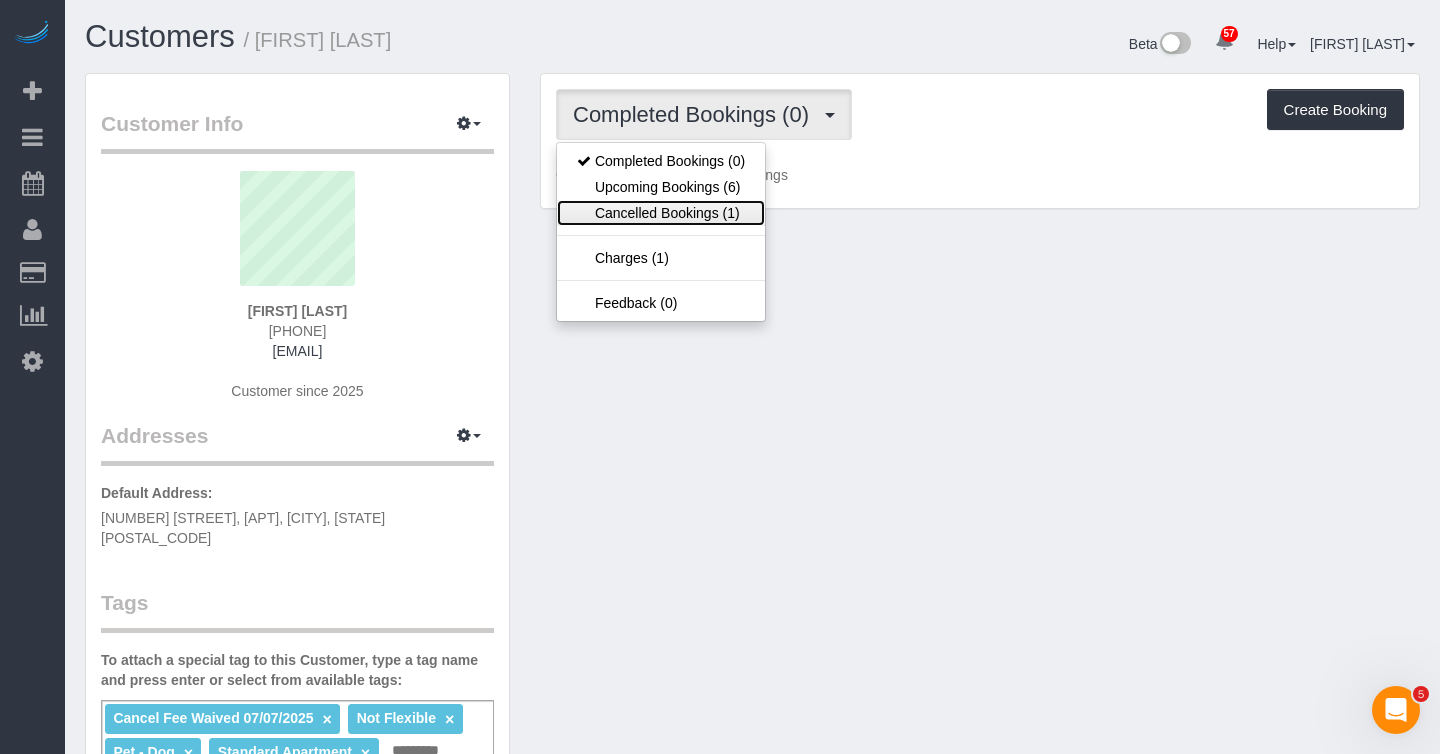 click on "Cancelled Bookings (1)" at bounding box center [661, 213] 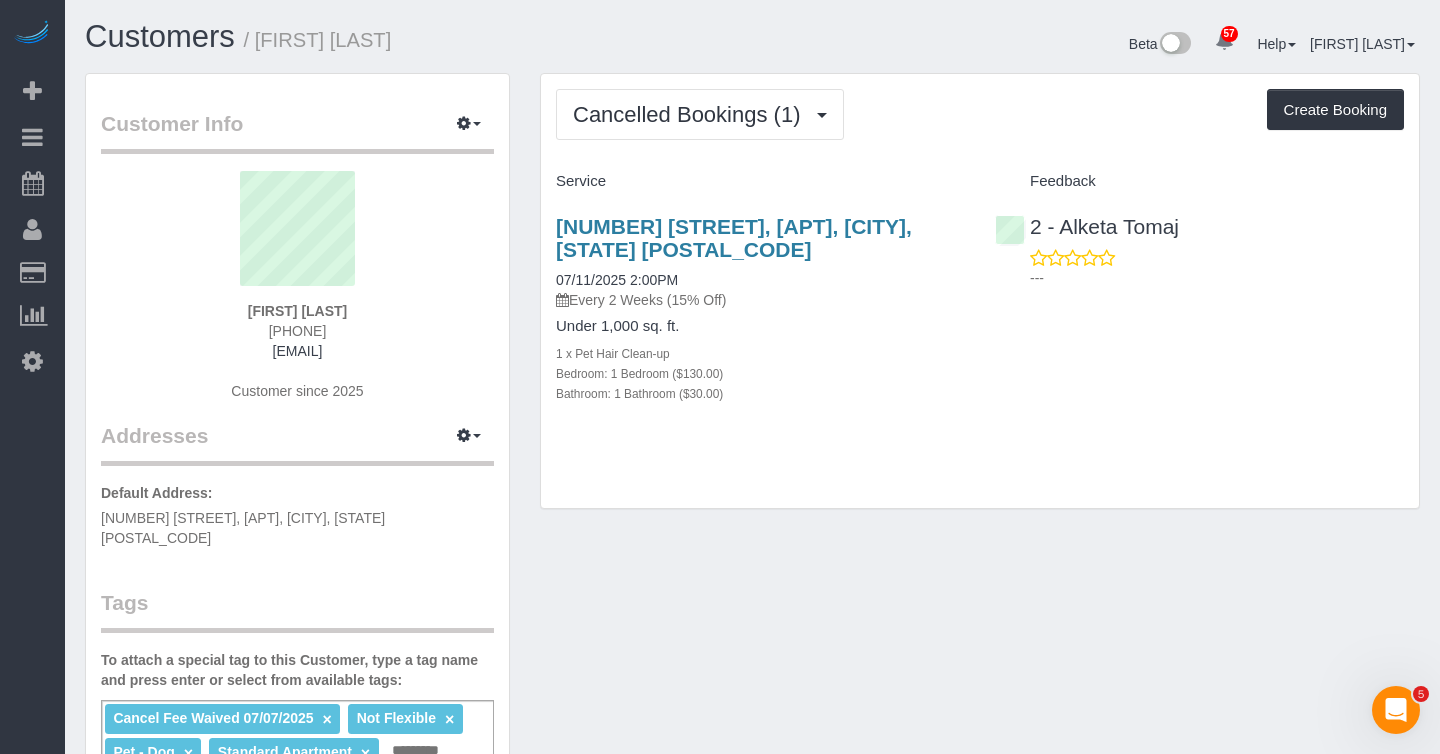 drag, startPoint x: 699, startPoint y: 279, endPoint x: 553, endPoint y: 273, distance: 146.12323 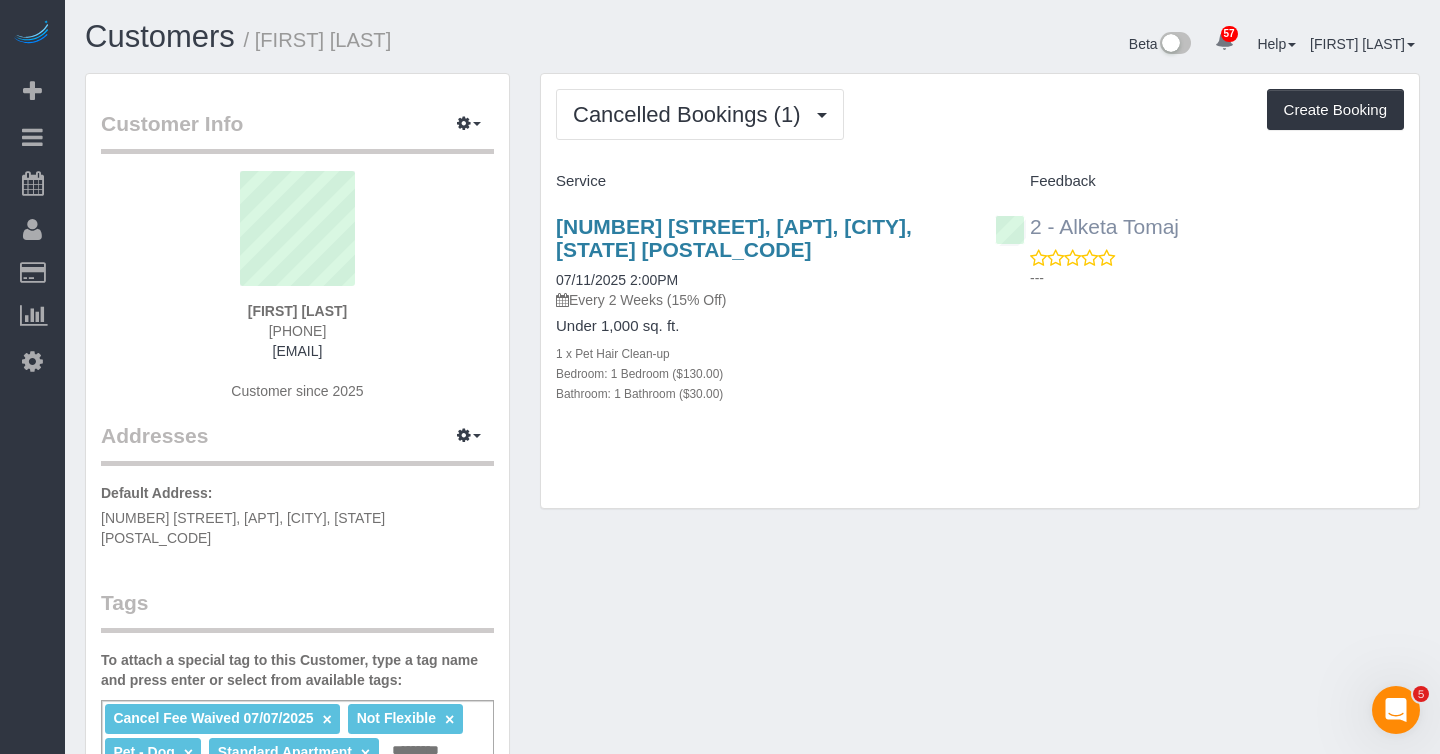 drag, startPoint x: 1196, startPoint y: 227, endPoint x: 1065, endPoint y: 228, distance: 131.00381 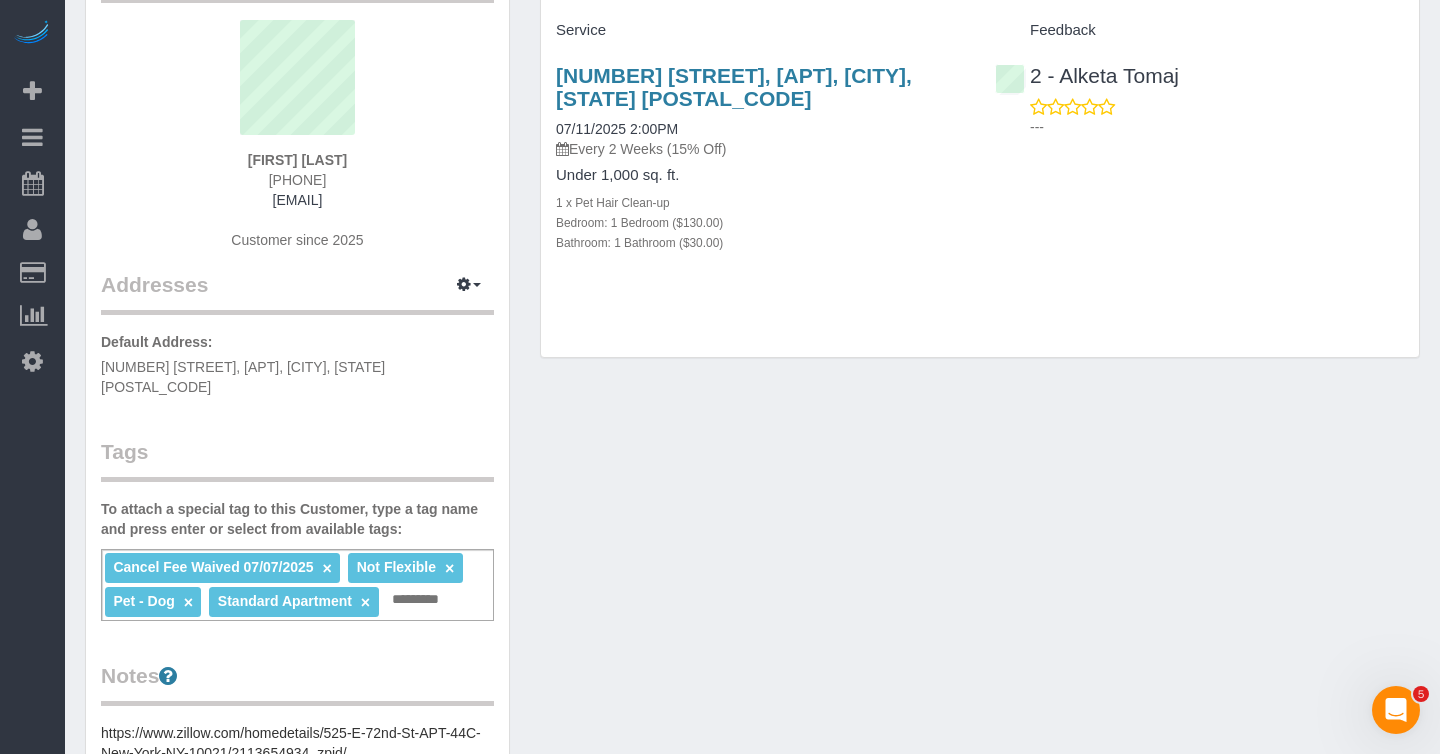 scroll, scrollTop: 0, scrollLeft: 0, axis: both 